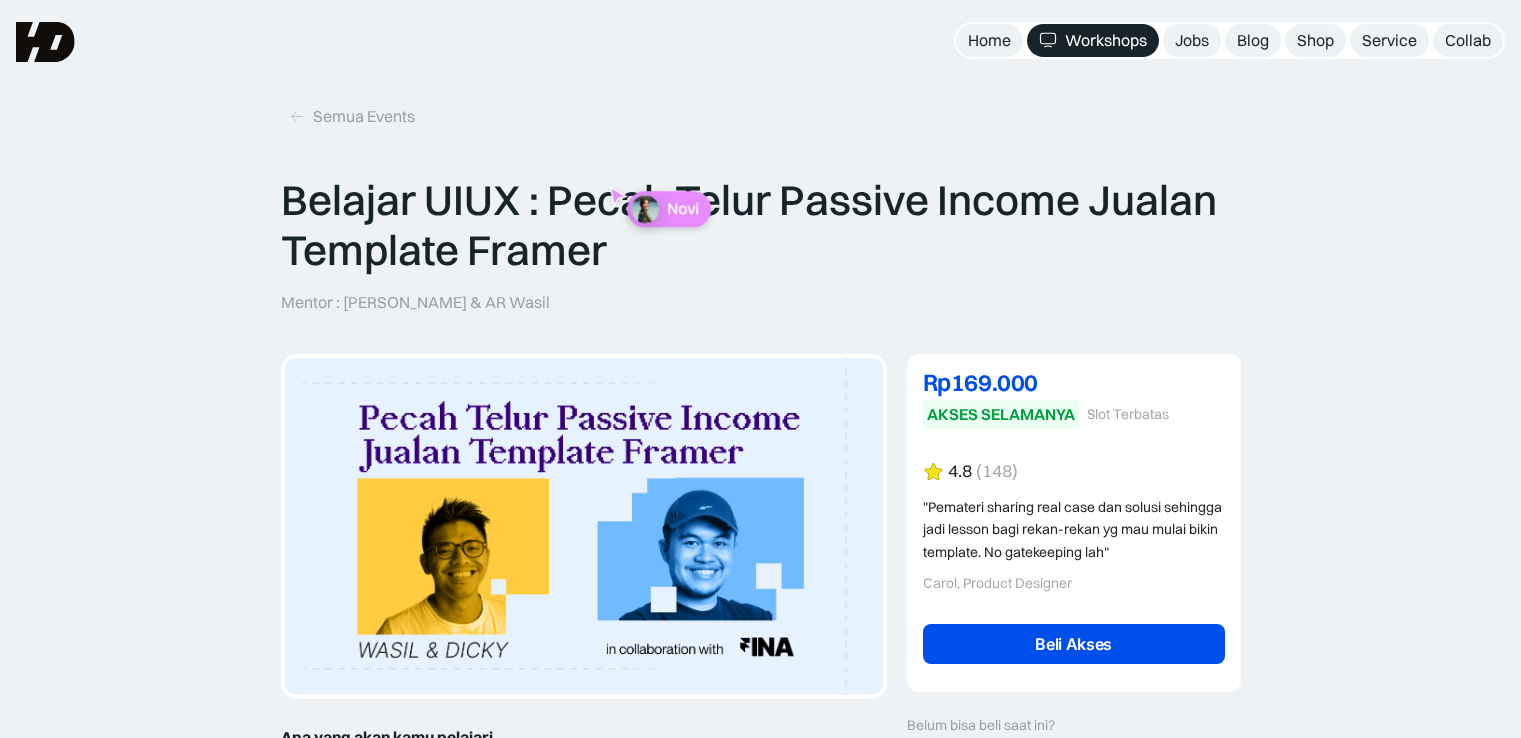 scroll, scrollTop: 0, scrollLeft: 0, axis: both 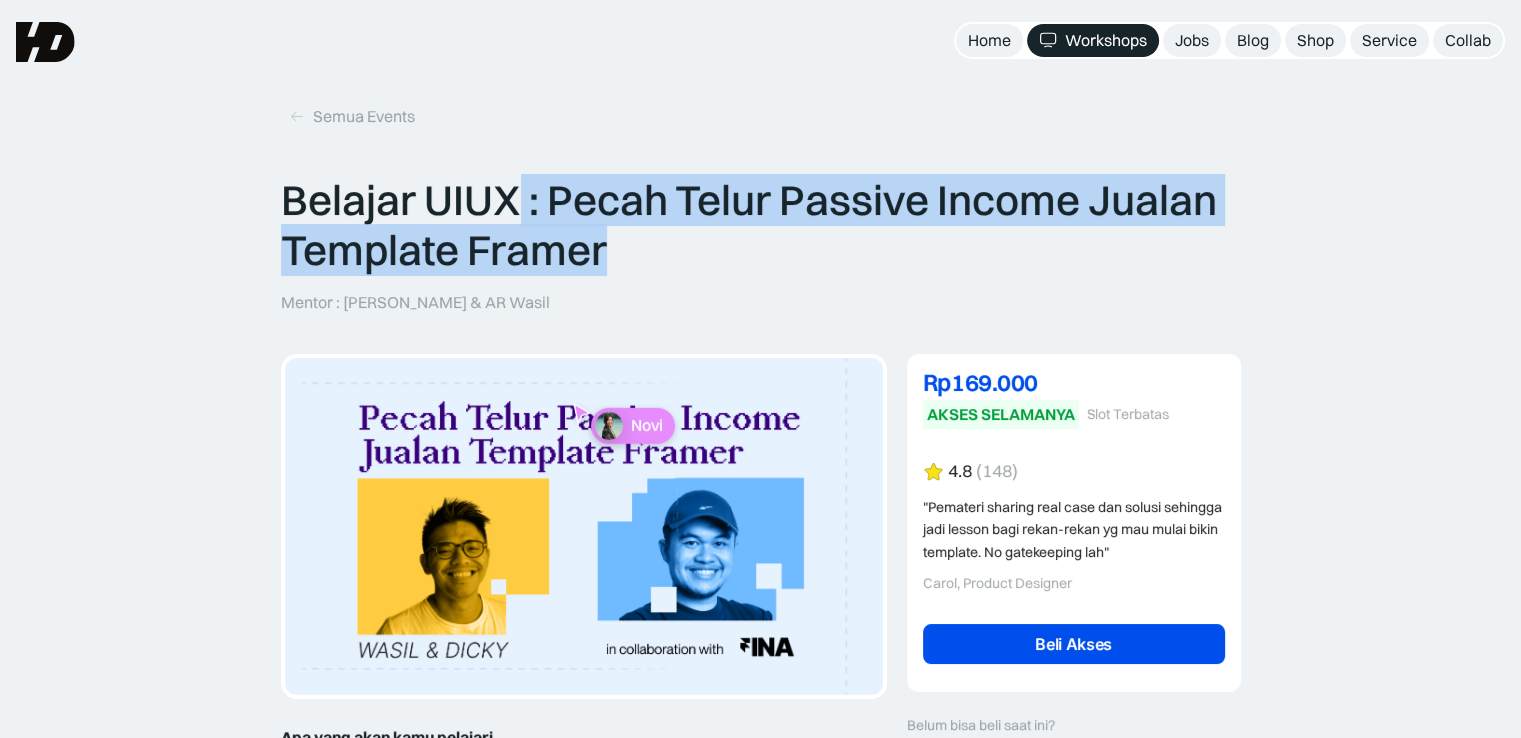 drag, startPoint x: 542, startPoint y: 216, endPoint x: 768, endPoint y: 237, distance: 226.97357 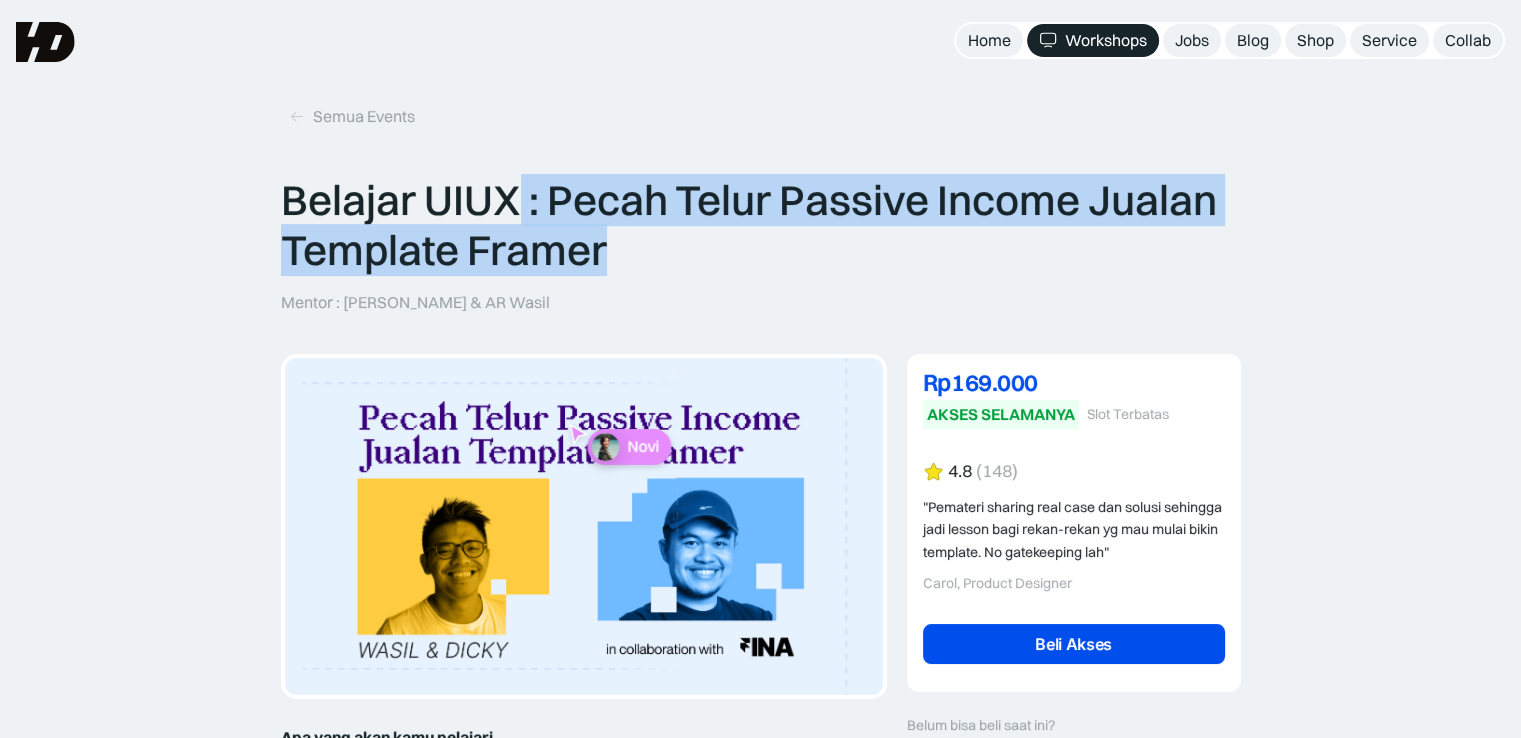 click on "Belajar UIUX : Pecah Telur Passive Income Jualan Template Framer" at bounding box center [761, 225] 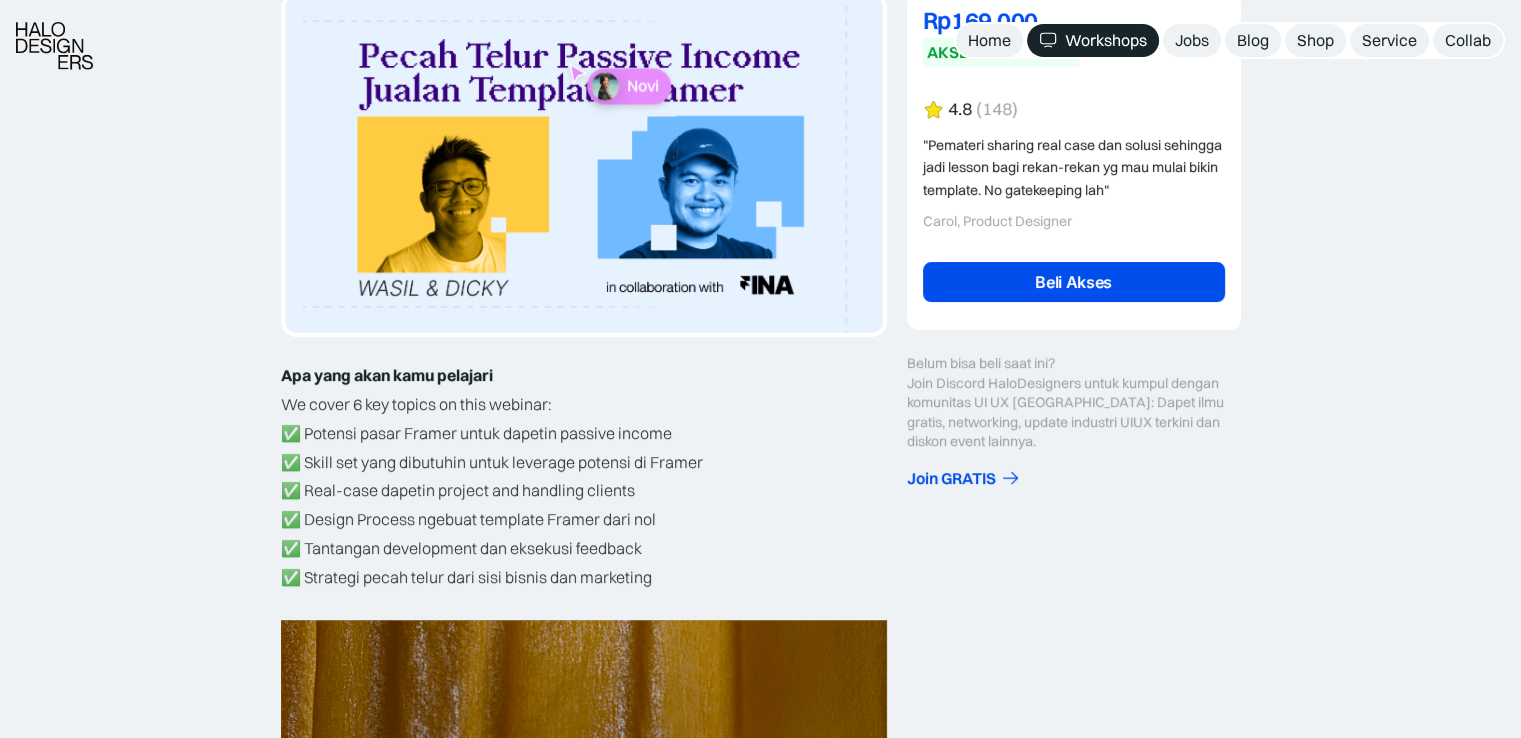 scroll, scrollTop: 500, scrollLeft: 0, axis: vertical 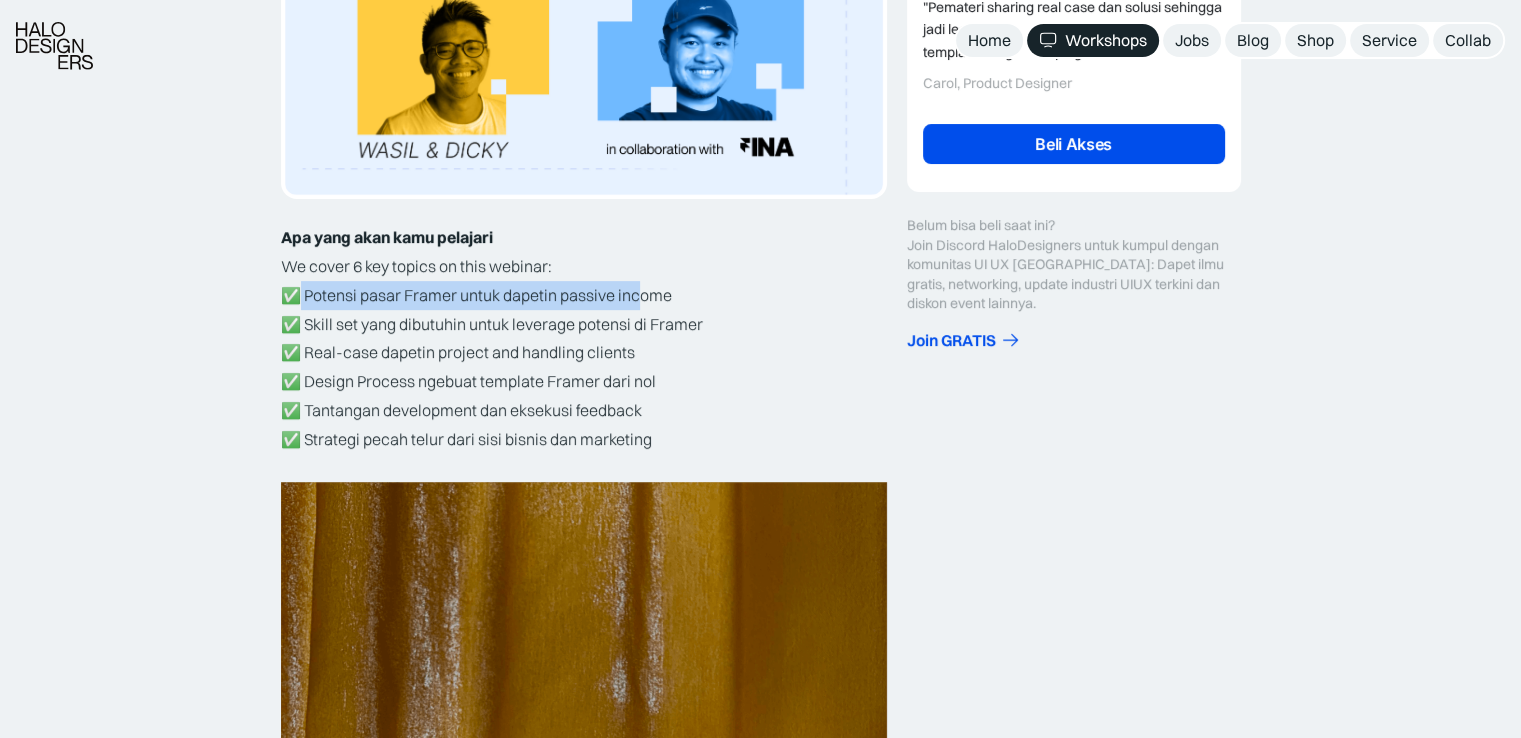 drag, startPoint x: 312, startPoint y: 297, endPoint x: 636, endPoint y: 305, distance: 324.09875 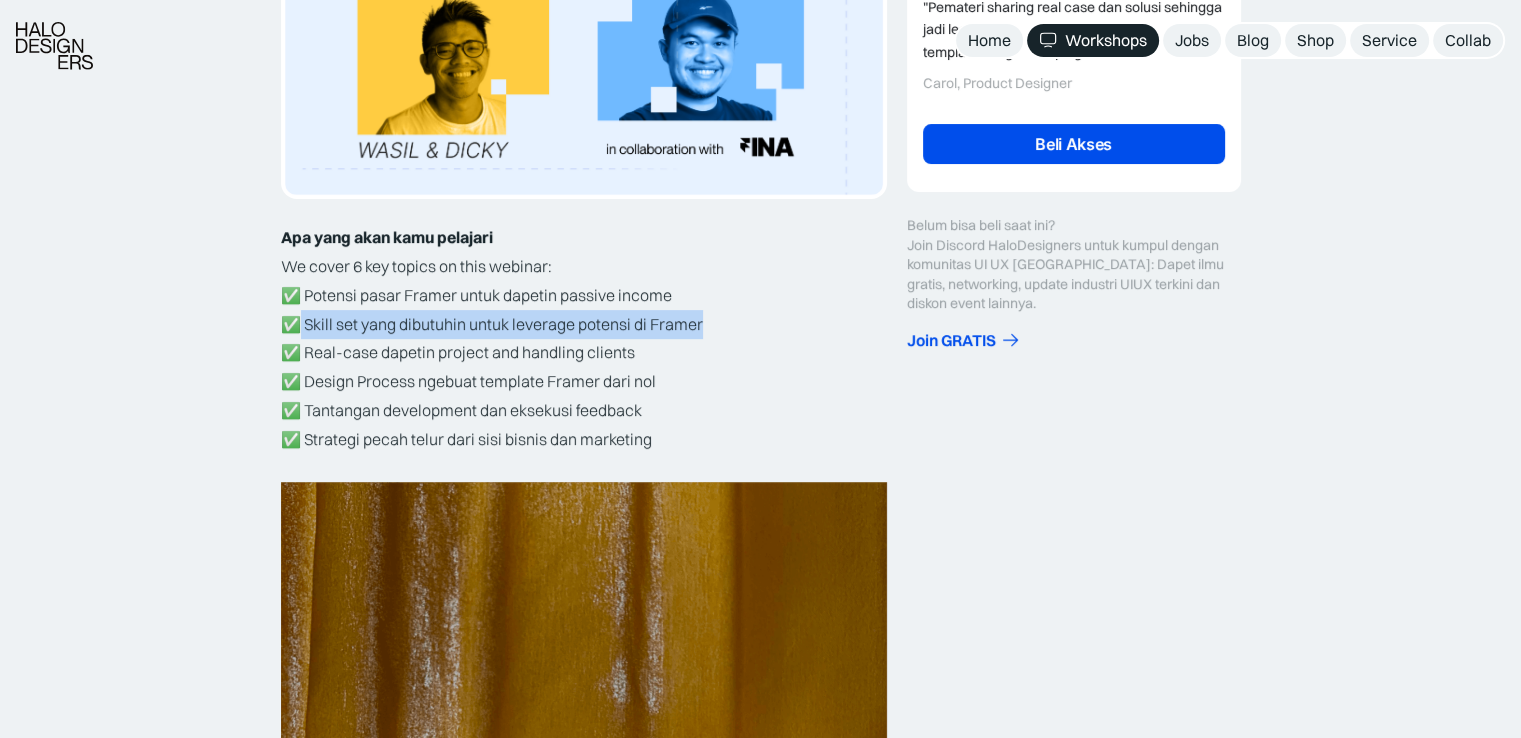 drag, startPoint x: 292, startPoint y: 324, endPoint x: 482, endPoint y: 342, distance: 190.85072 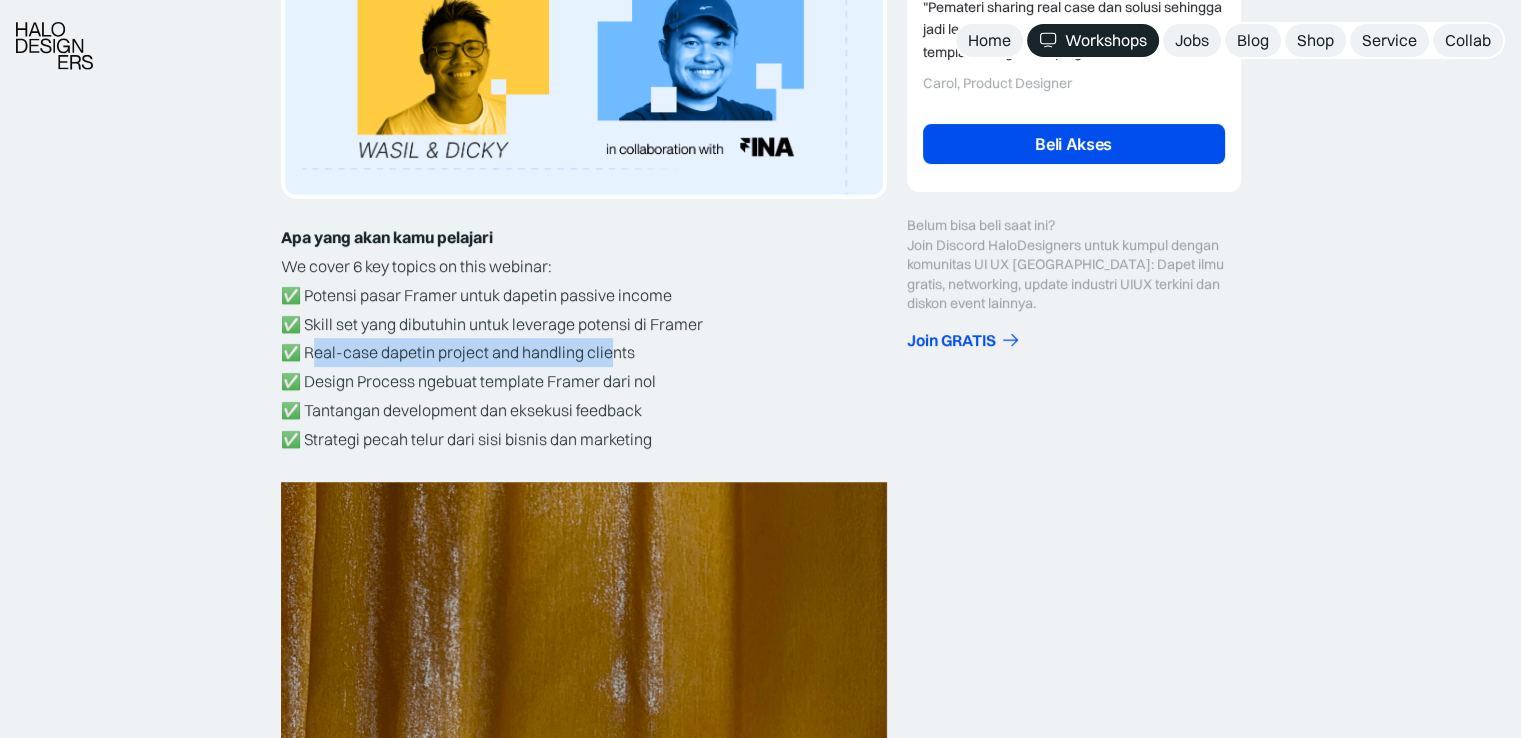 drag, startPoint x: 319, startPoint y: 344, endPoint x: 613, endPoint y: 349, distance: 294.0425 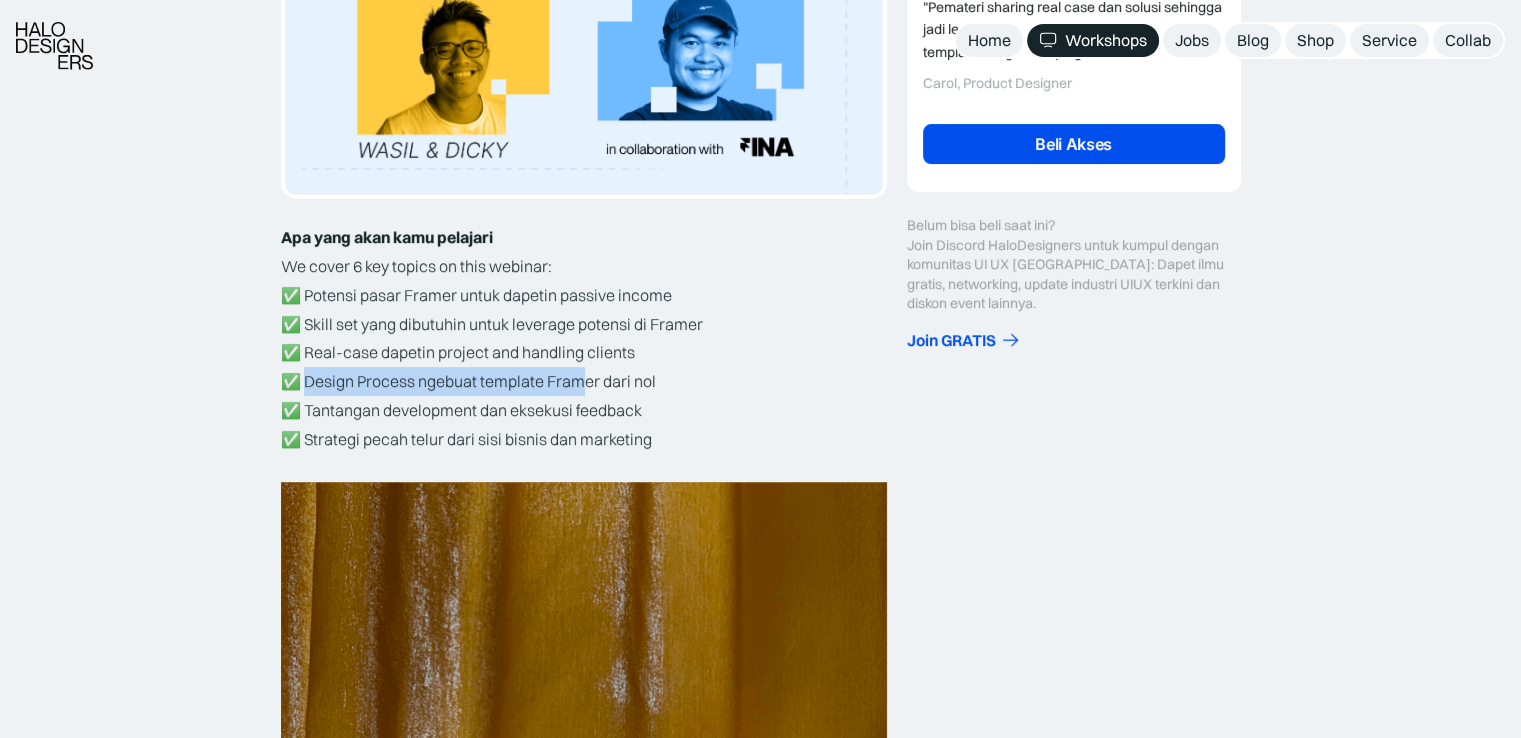 drag, startPoint x: 329, startPoint y: 377, endPoint x: 501, endPoint y: 381, distance: 172.04651 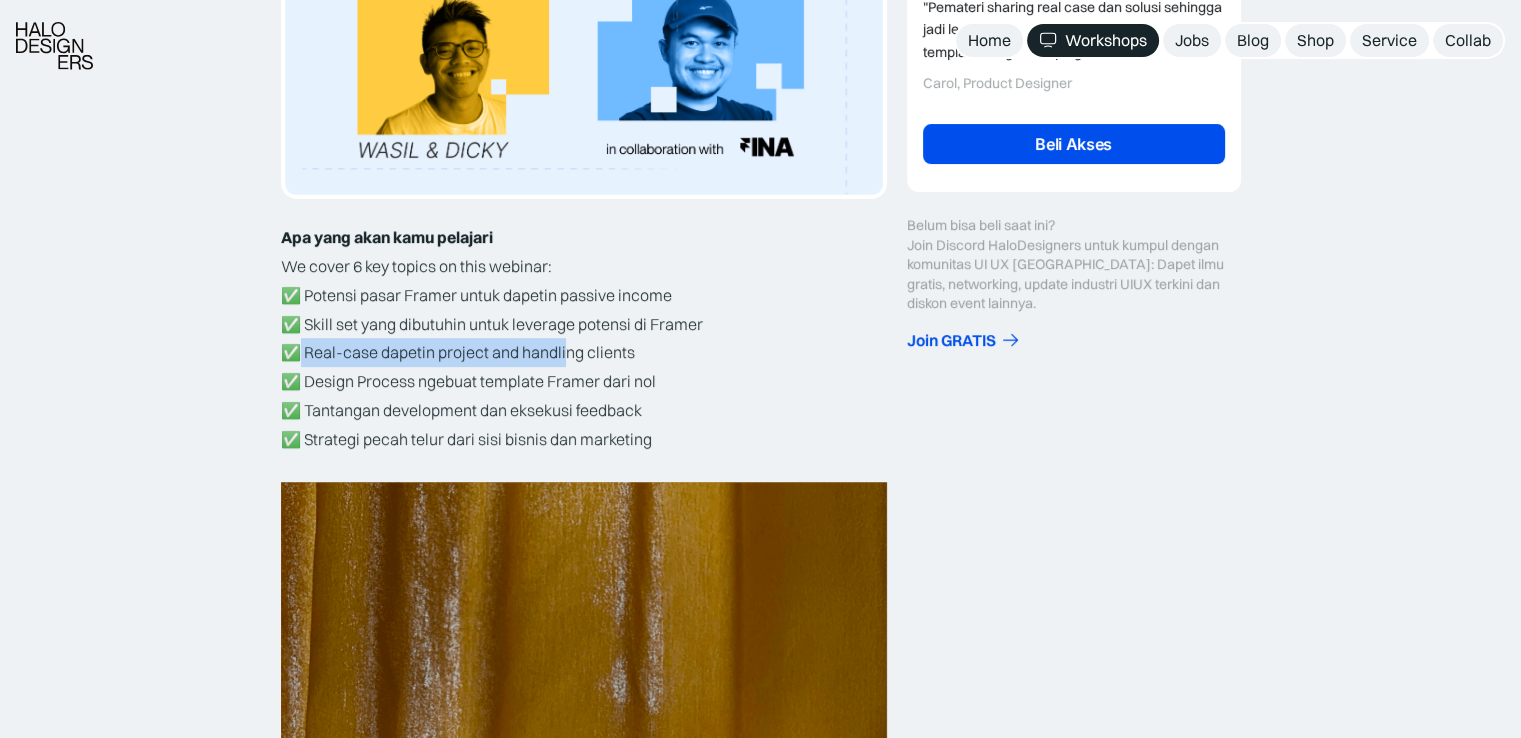drag, startPoint x: 301, startPoint y: 353, endPoint x: 446, endPoint y: 377, distance: 146.9728 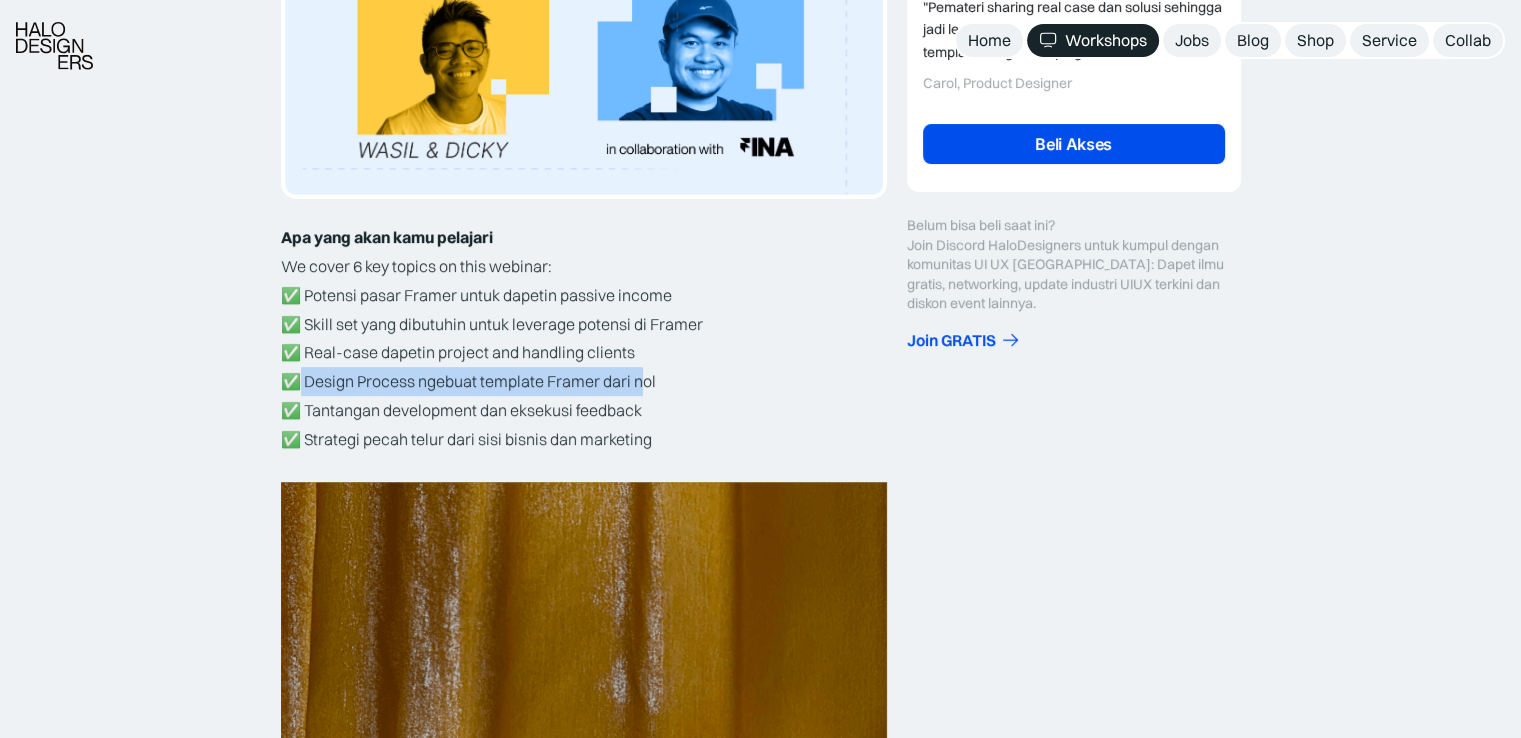 drag, startPoint x: 292, startPoint y: 387, endPoint x: 466, endPoint y: 391, distance: 174.04597 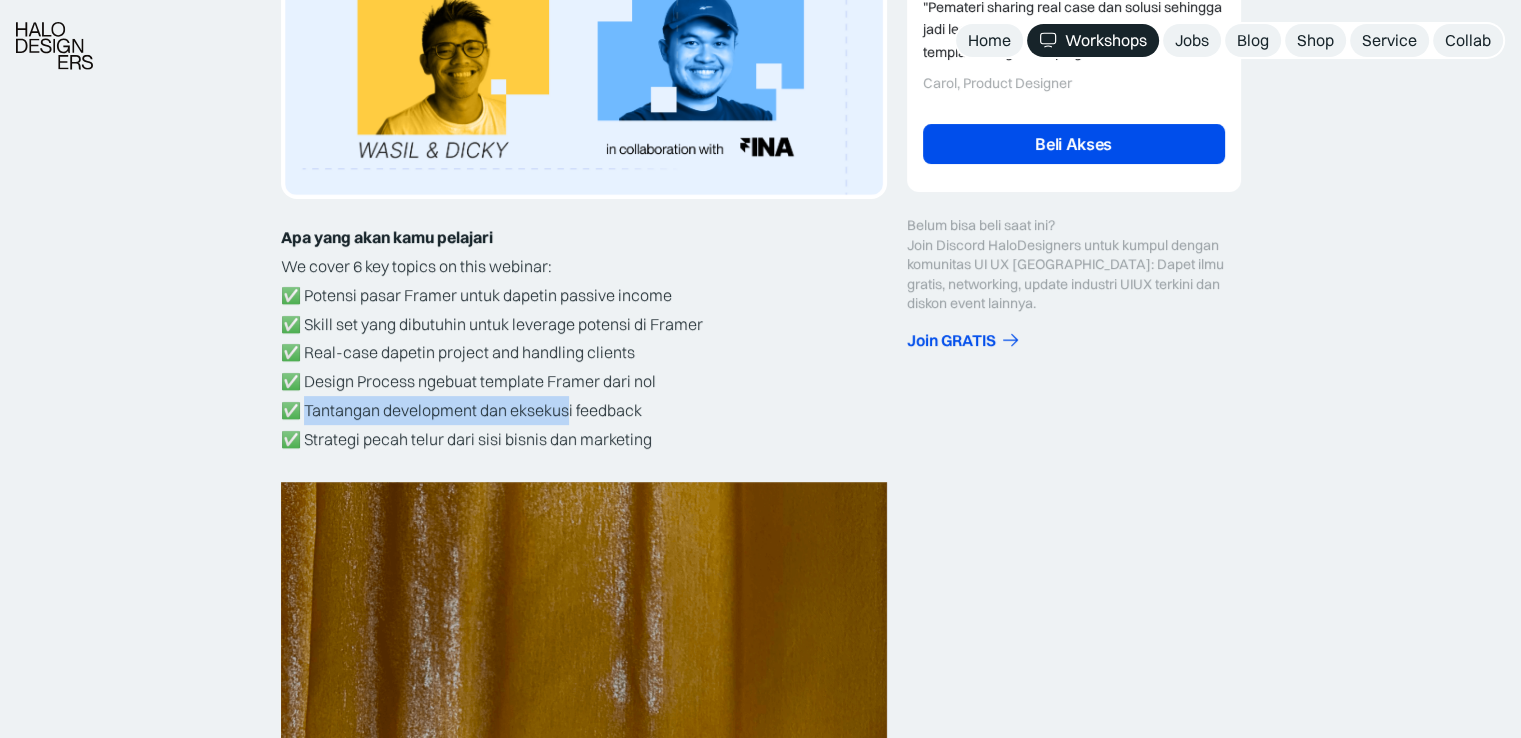 drag, startPoint x: 308, startPoint y: 398, endPoint x: 591, endPoint y: 389, distance: 283.14307 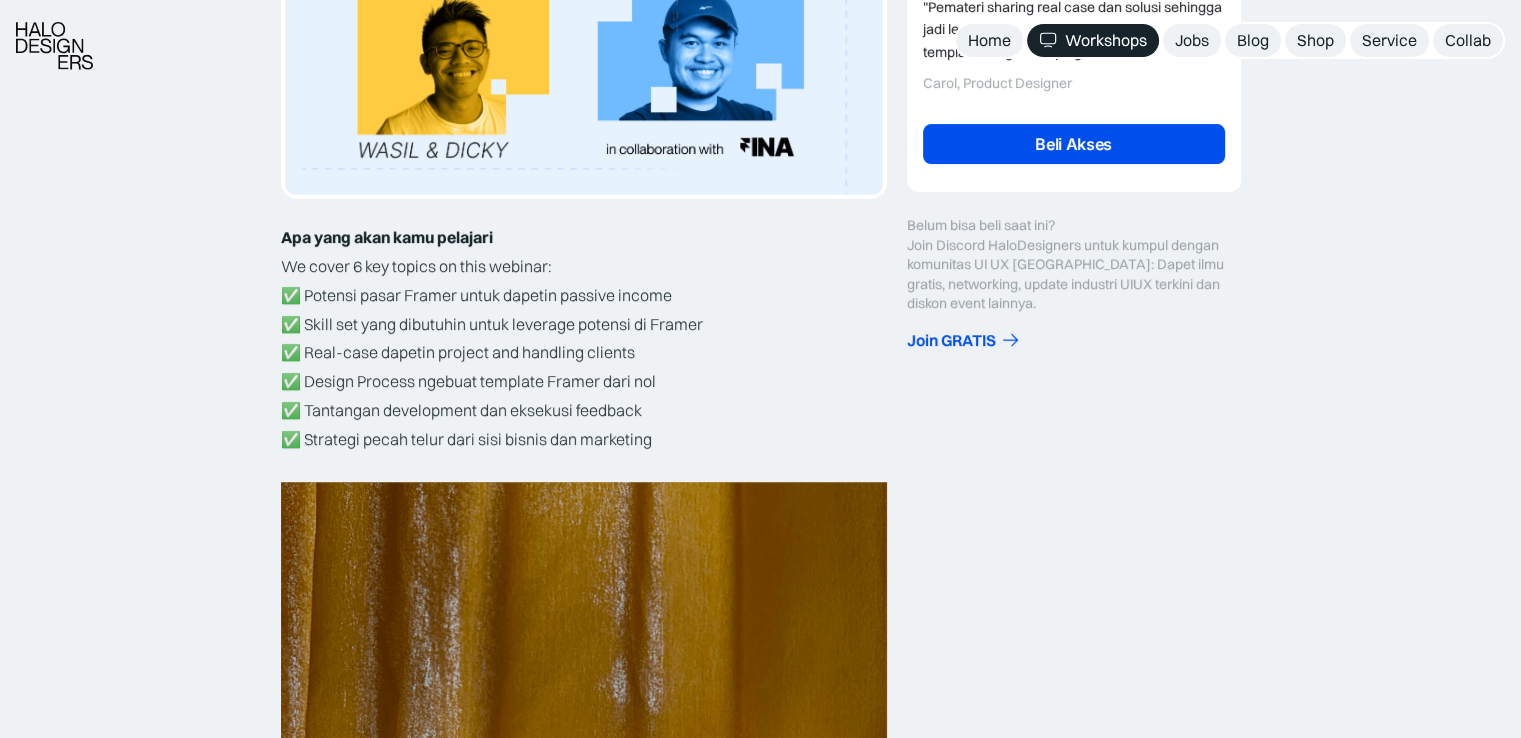 click on "✅ Potensi pasar Framer untuk dapetin passive income ✅ Skill set yang dibutuhin untuk leverage potensi di Framer ✅ Real-case dapetin project and handling clients ✅ Design Process ngebuat template Framer dari nol ✅ Tantangan development dan eksekusi feedback ✅ Strategi pecah telur dari sisi bisnis dan marketing ‍" at bounding box center (584, 382) 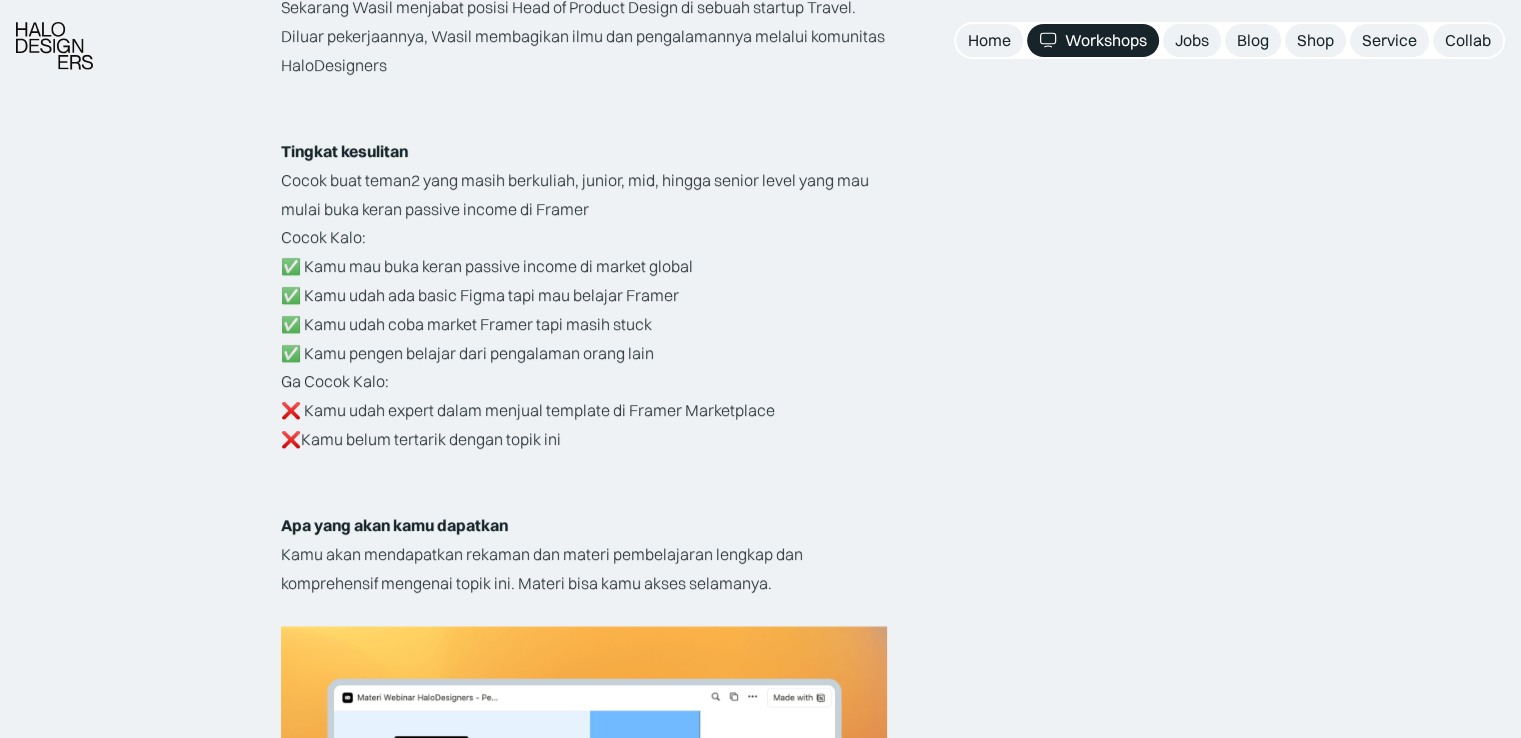scroll, scrollTop: 3500, scrollLeft: 0, axis: vertical 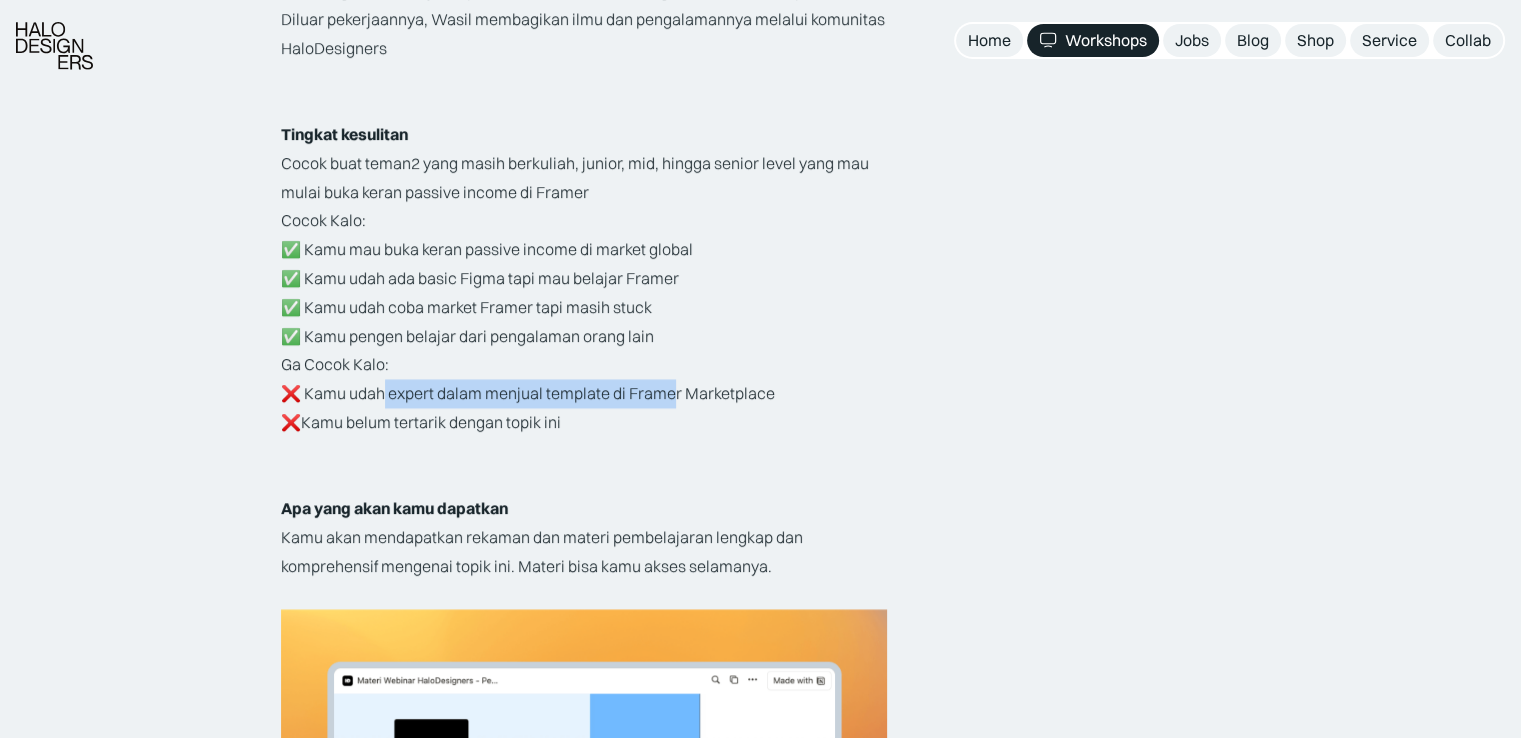 drag, startPoint x: 388, startPoint y: 402, endPoint x: 677, endPoint y: 397, distance: 289.04324 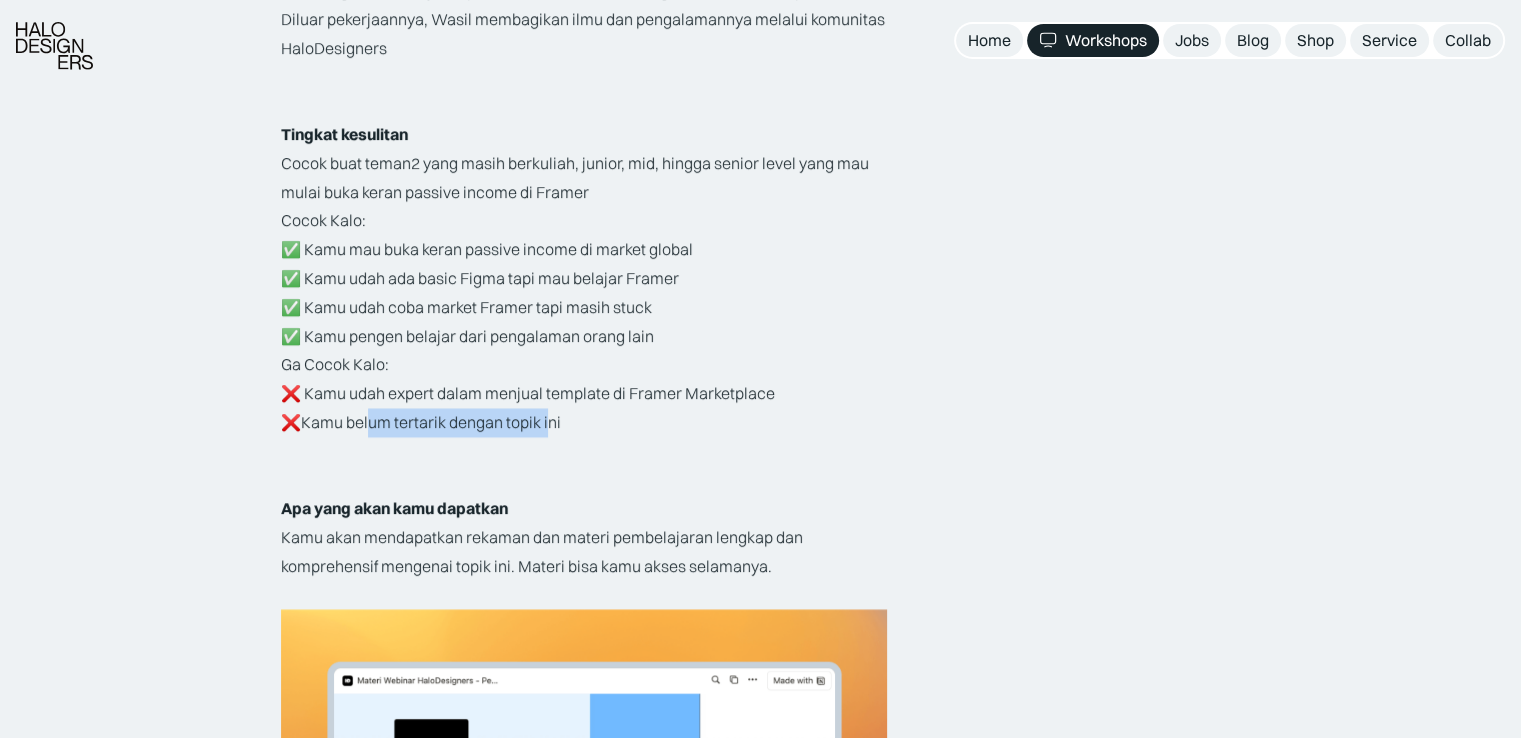 drag, startPoint x: 467, startPoint y: 427, endPoint x: 548, endPoint y: 425, distance: 81.02469 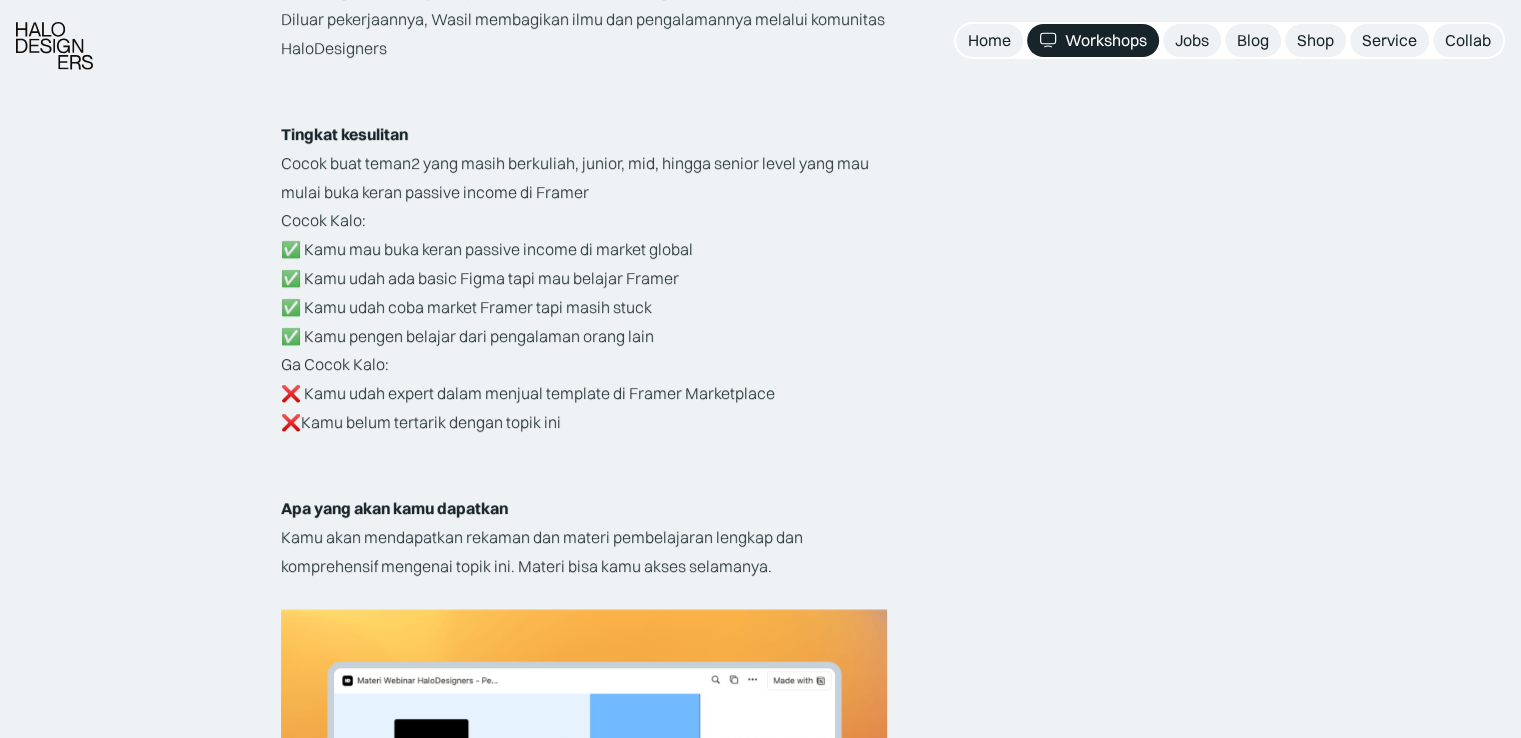click on "Ga Cocok Kalo: ❌ Kamu udah expert dalam menjual template di Framer Marketplace ❌Kamu belum tertarik dengan topik ini" at bounding box center (584, 393) 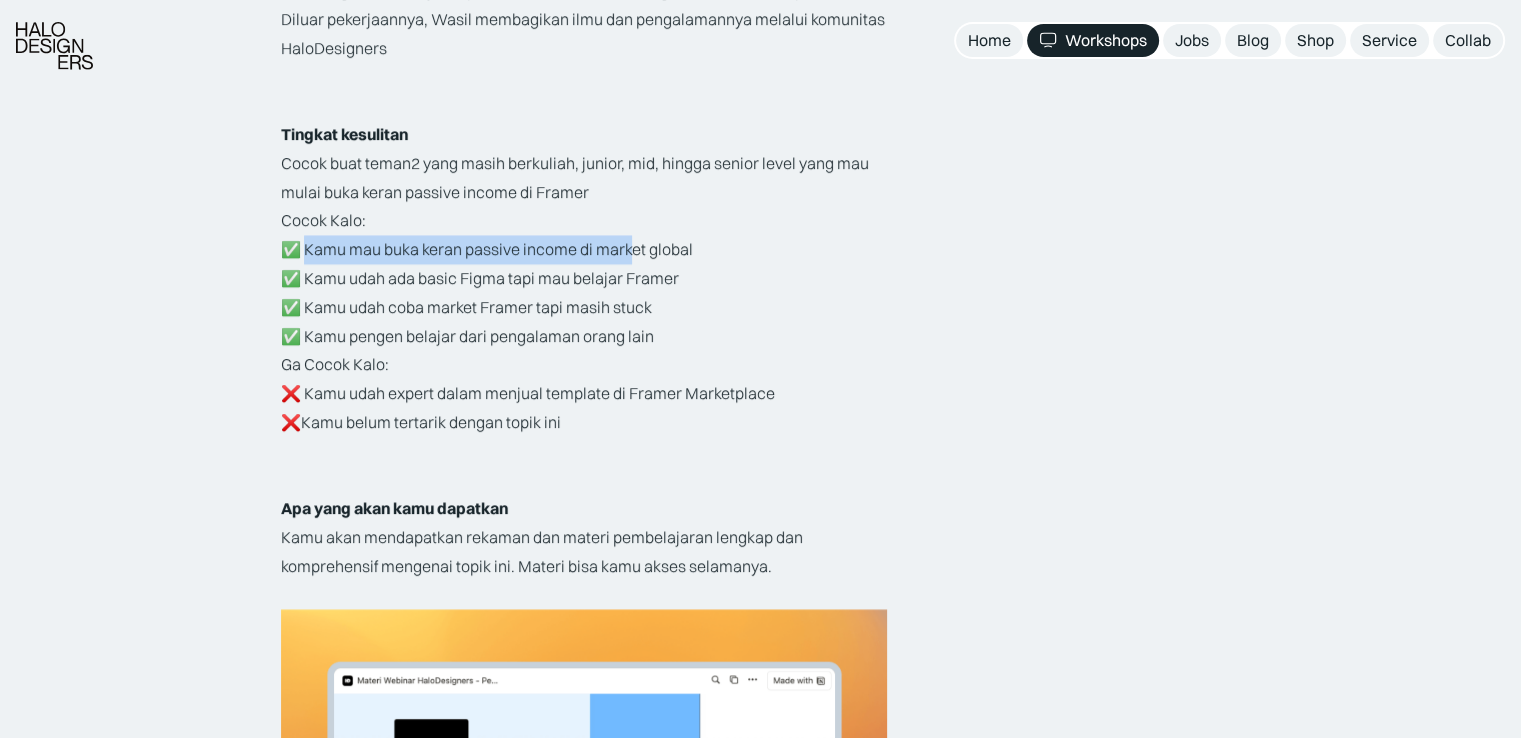 drag, startPoint x: 308, startPoint y: 251, endPoint x: 479, endPoint y: 259, distance: 171.18703 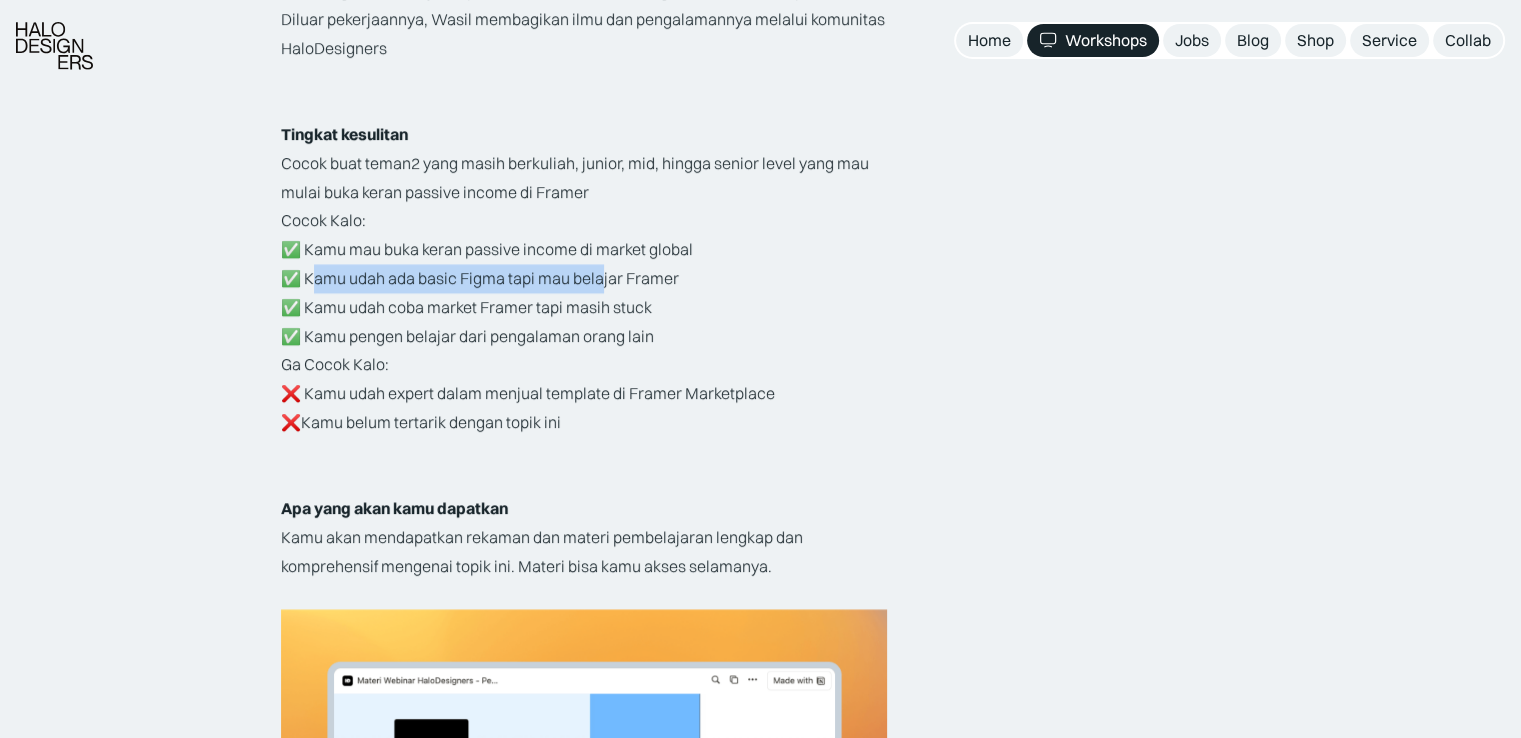 drag, startPoint x: 314, startPoint y: 265, endPoint x: 502, endPoint y: 283, distance: 188.85974 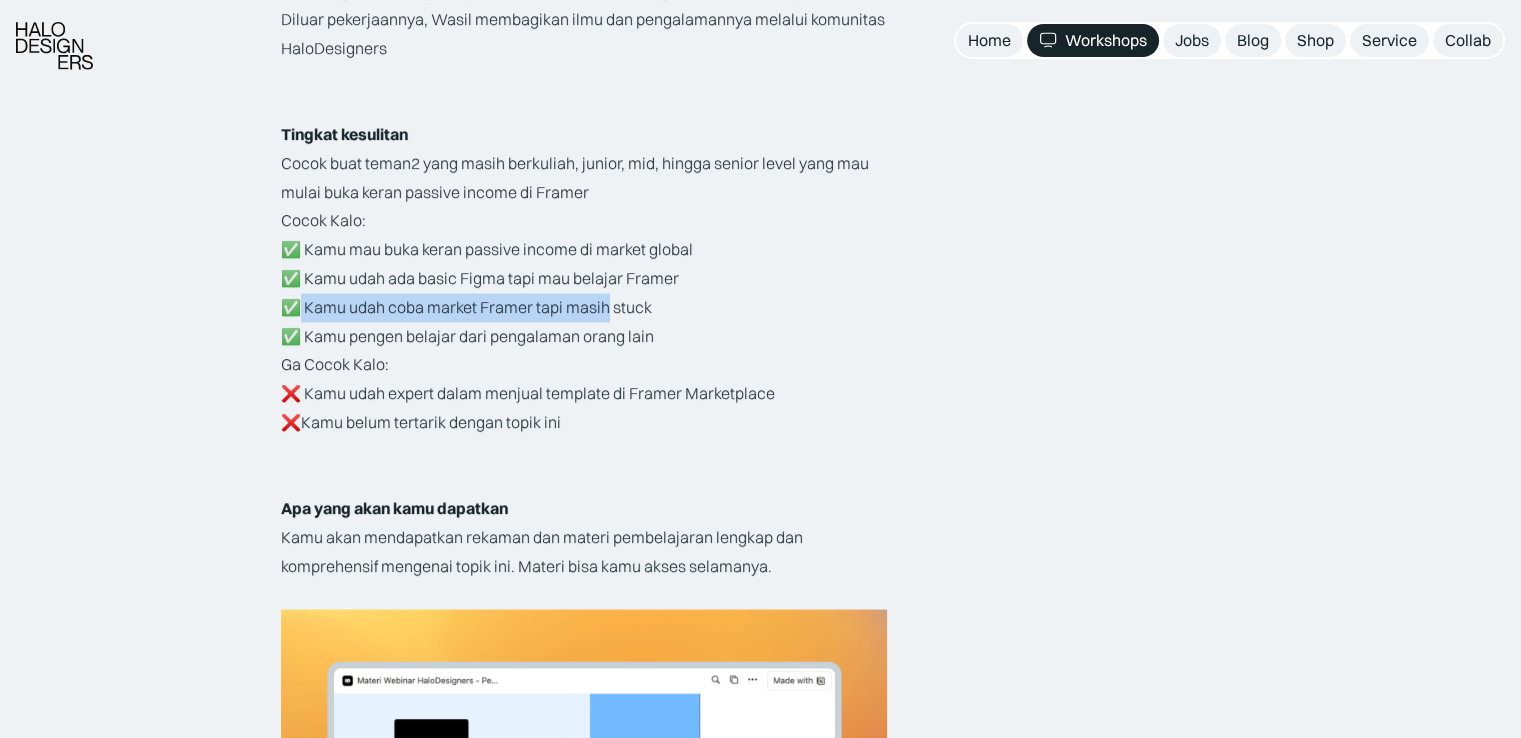 drag, startPoint x: 339, startPoint y: 305, endPoint x: 583, endPoint y: 310, distance: 244.05122 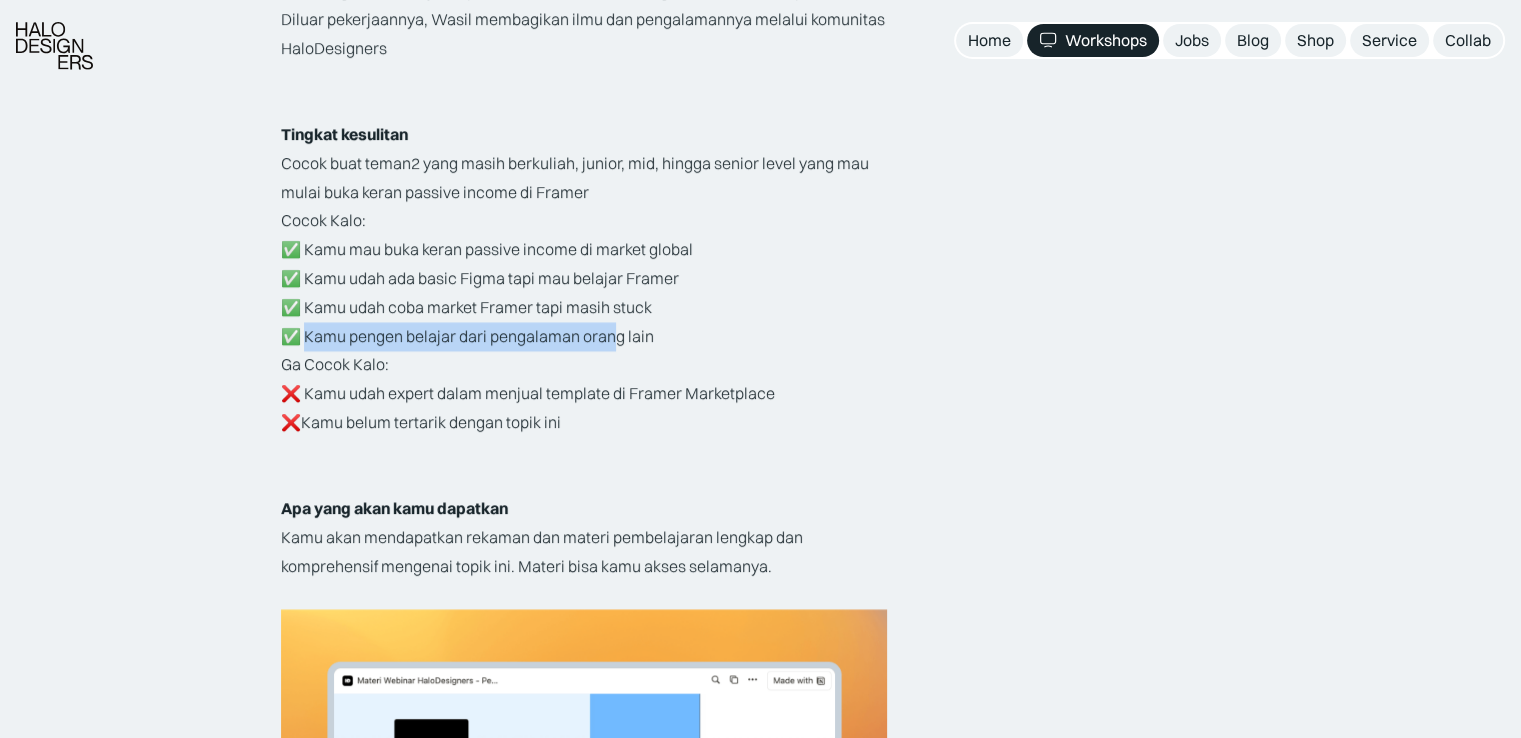 drag, startPoint x: 309, startPoint y: 330, endPoint x: 617, endPoint y: 341, distance: 308.19638 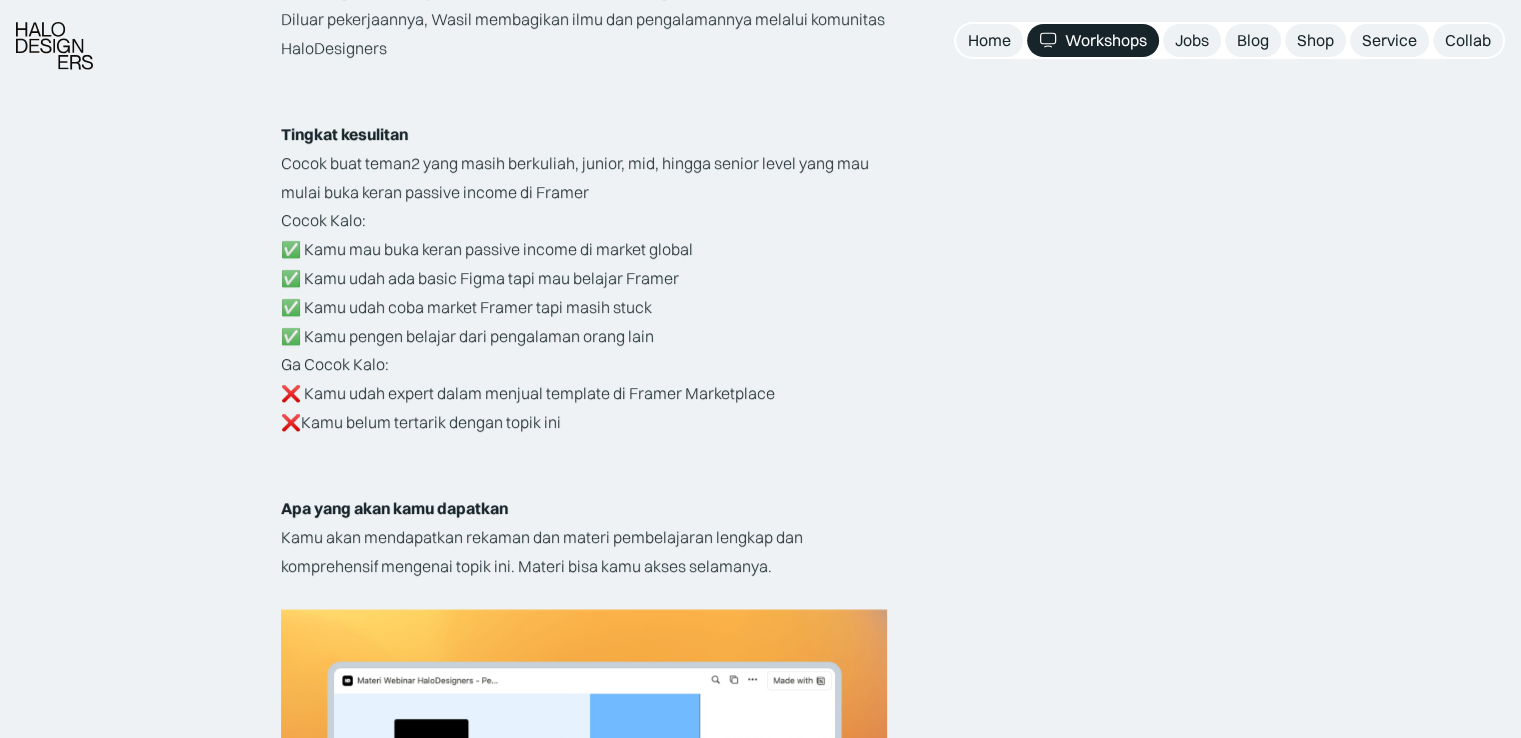 click on "Cocok Kalo: ✅ Kamu mau buka keran passive income di market global ✅ Kamu udah ada basic Figma tapi mau belajar Framer ✅ Kamu udah coba market Framer tapi masih stuck ✅ Kamu pengen belajar dari pengalaman orang lain" at bounding box center [584, 278] 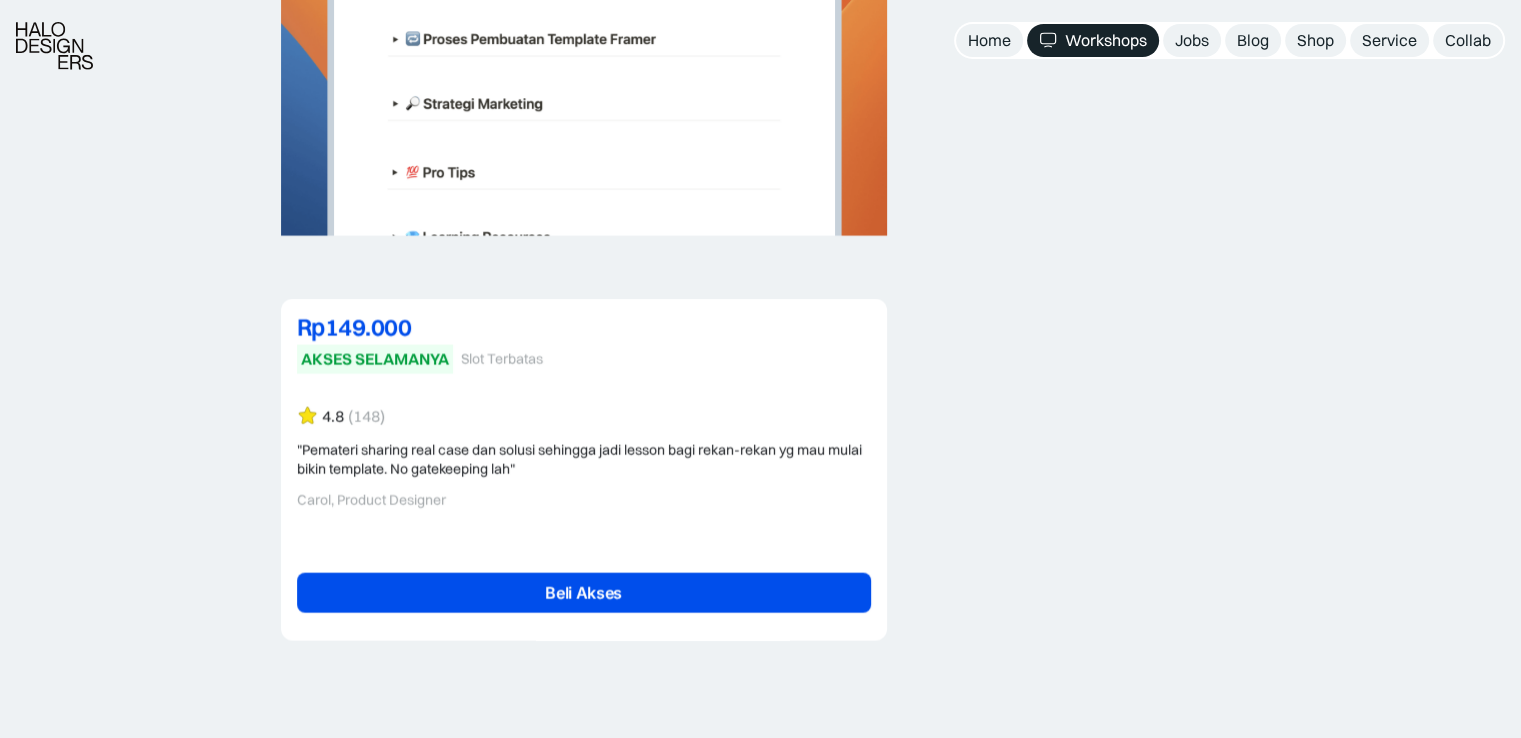 scroll, scrollTop: 4800, scrollLeft: 0, axis: vertical 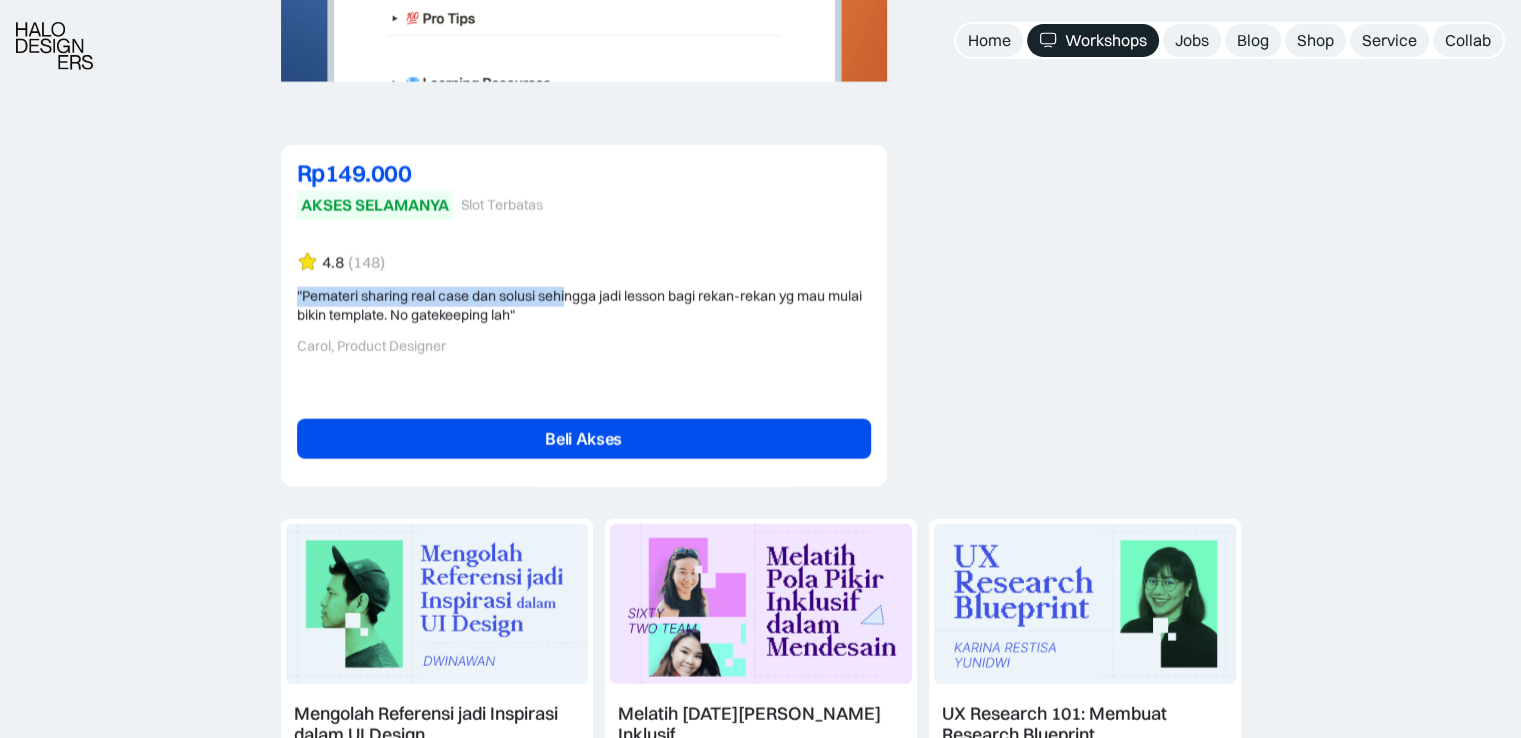 drag, startPoint x: 296, startPoint y: 298, endPoint x: 567, endPoint y: 302, distance: 271.0295 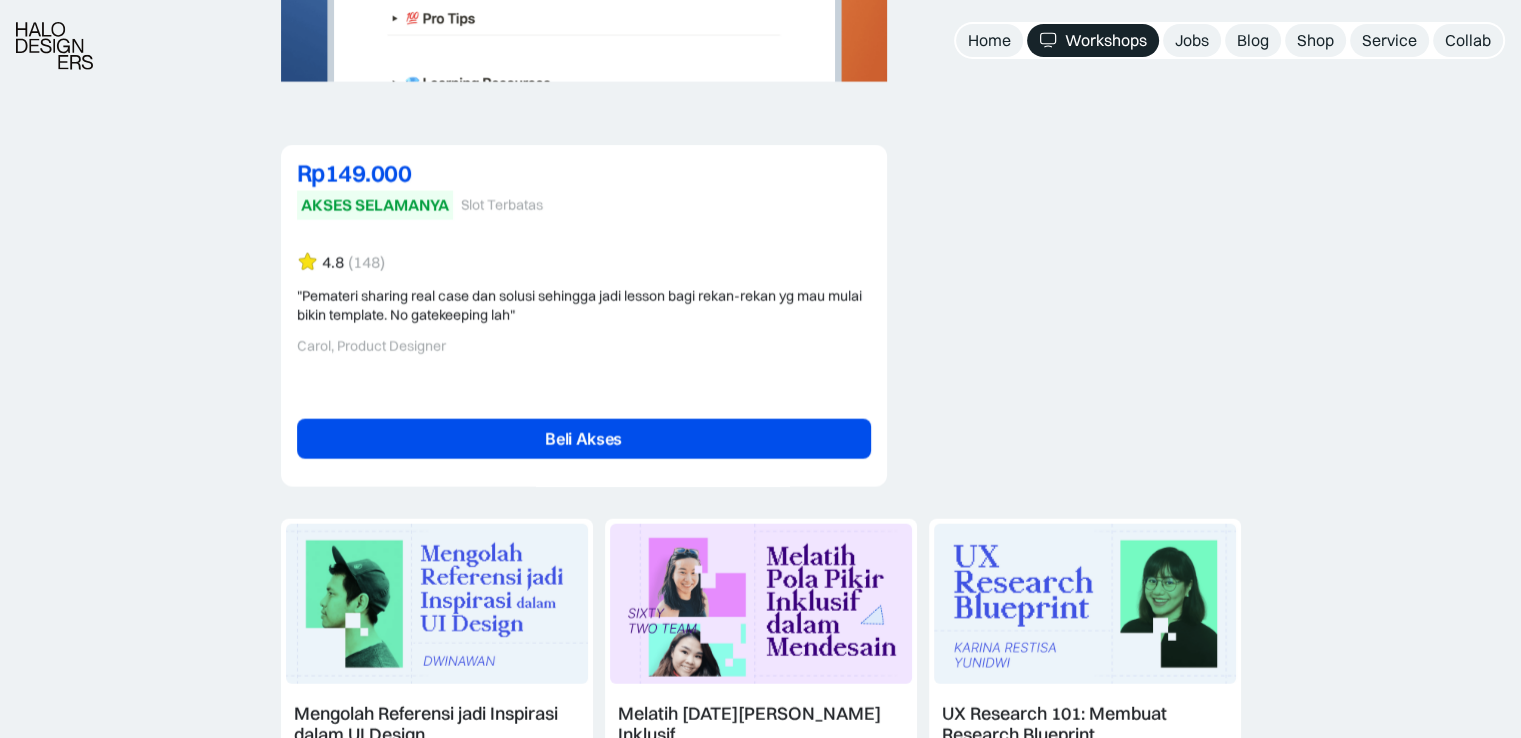 click on ""Pemateri sharing real case dan solusi sehingga jadi lesson bagi rekan-rekan yg mau mulai bikin template. No gatekeeping lah"" at bounding box center [584, 306] 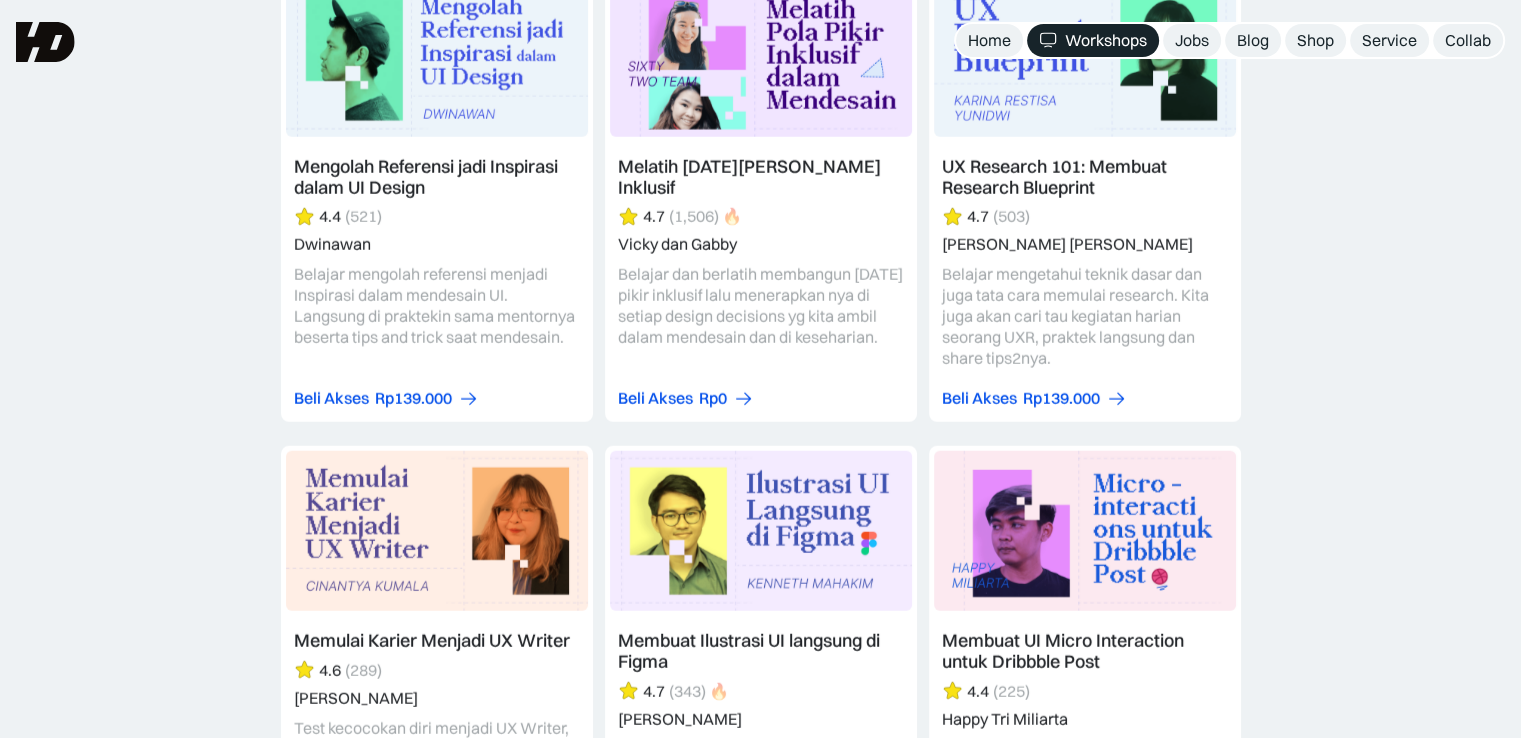 scroll, scrollTop: 5300, scrollLeft: 0, axis: vertical 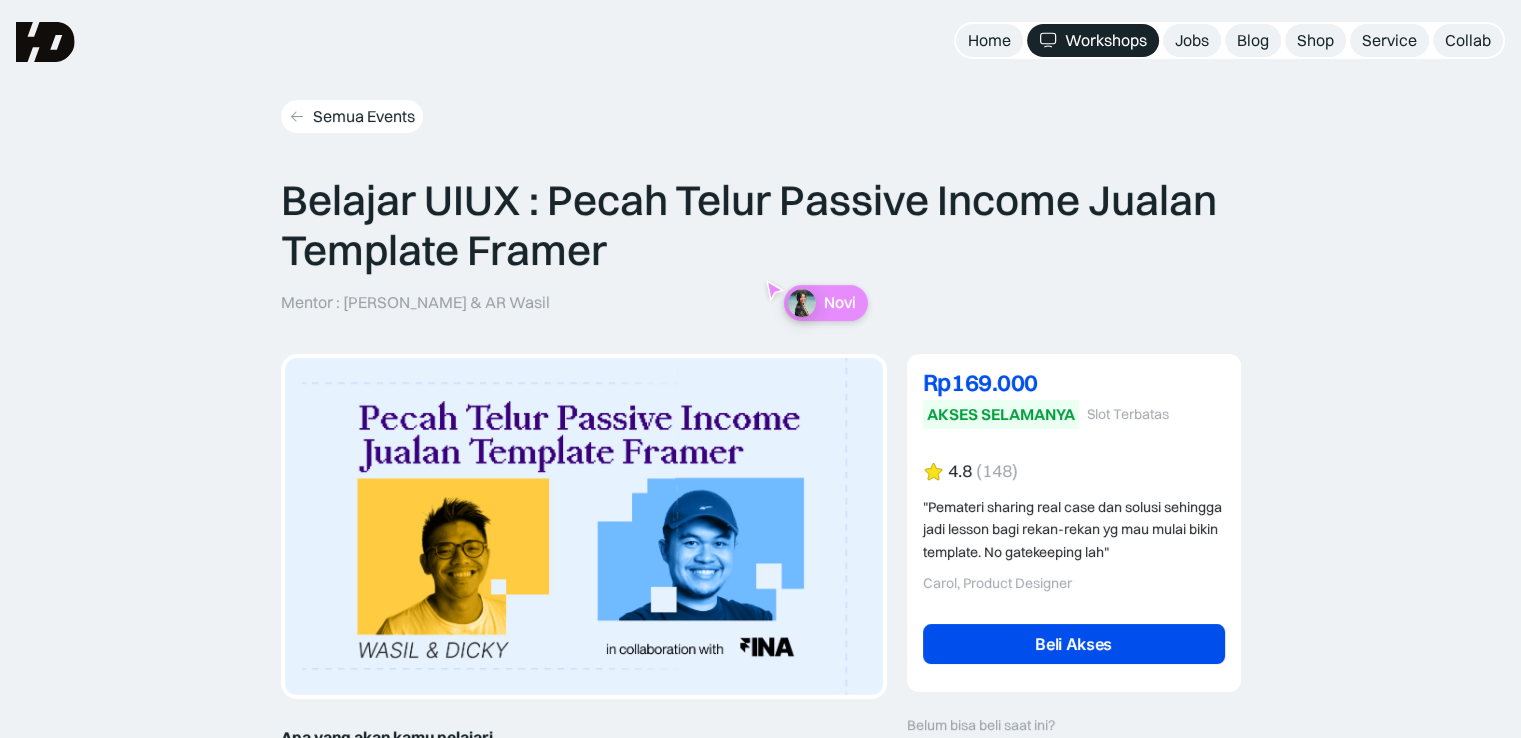click 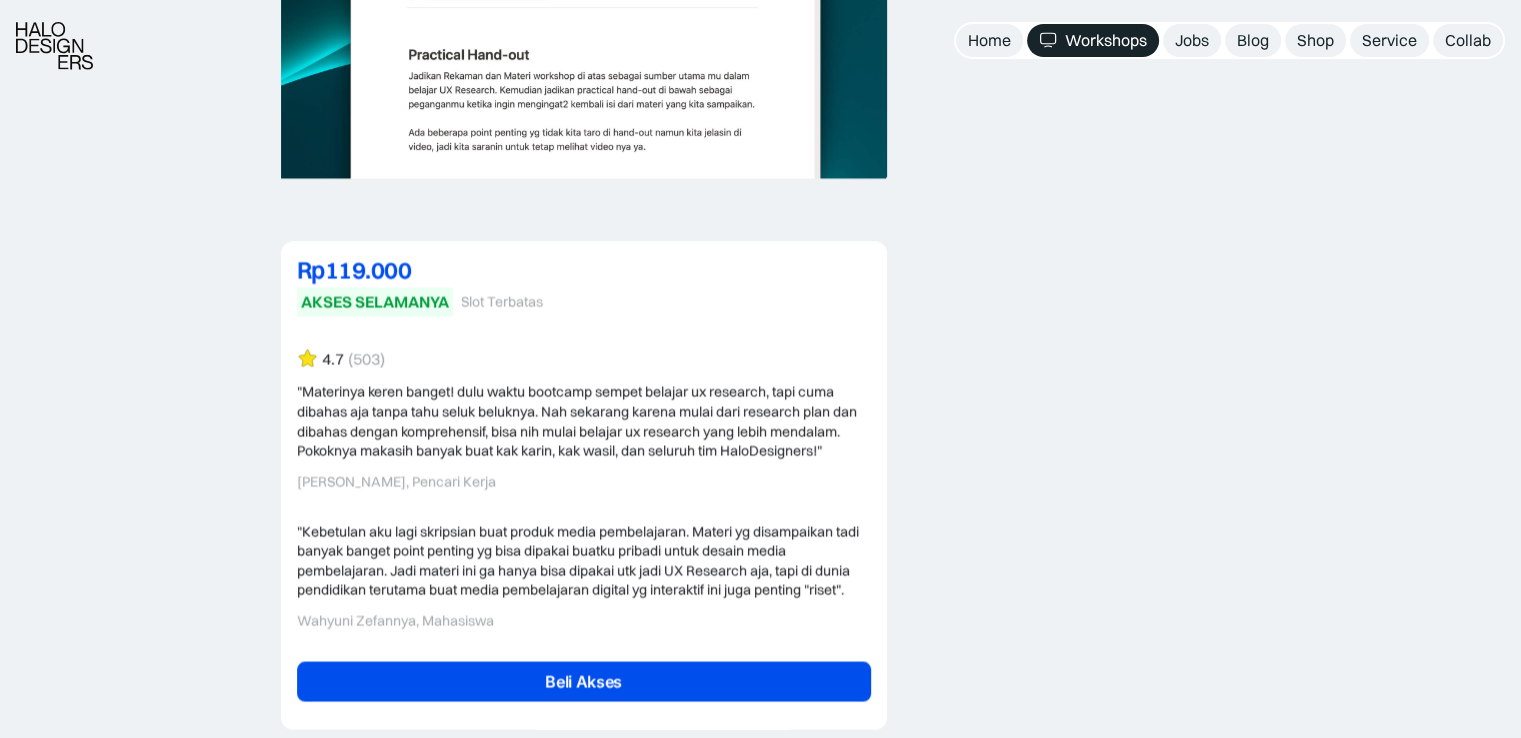 scroll, scrollTop: 4000, scrollLeft: 0, axis: vertical 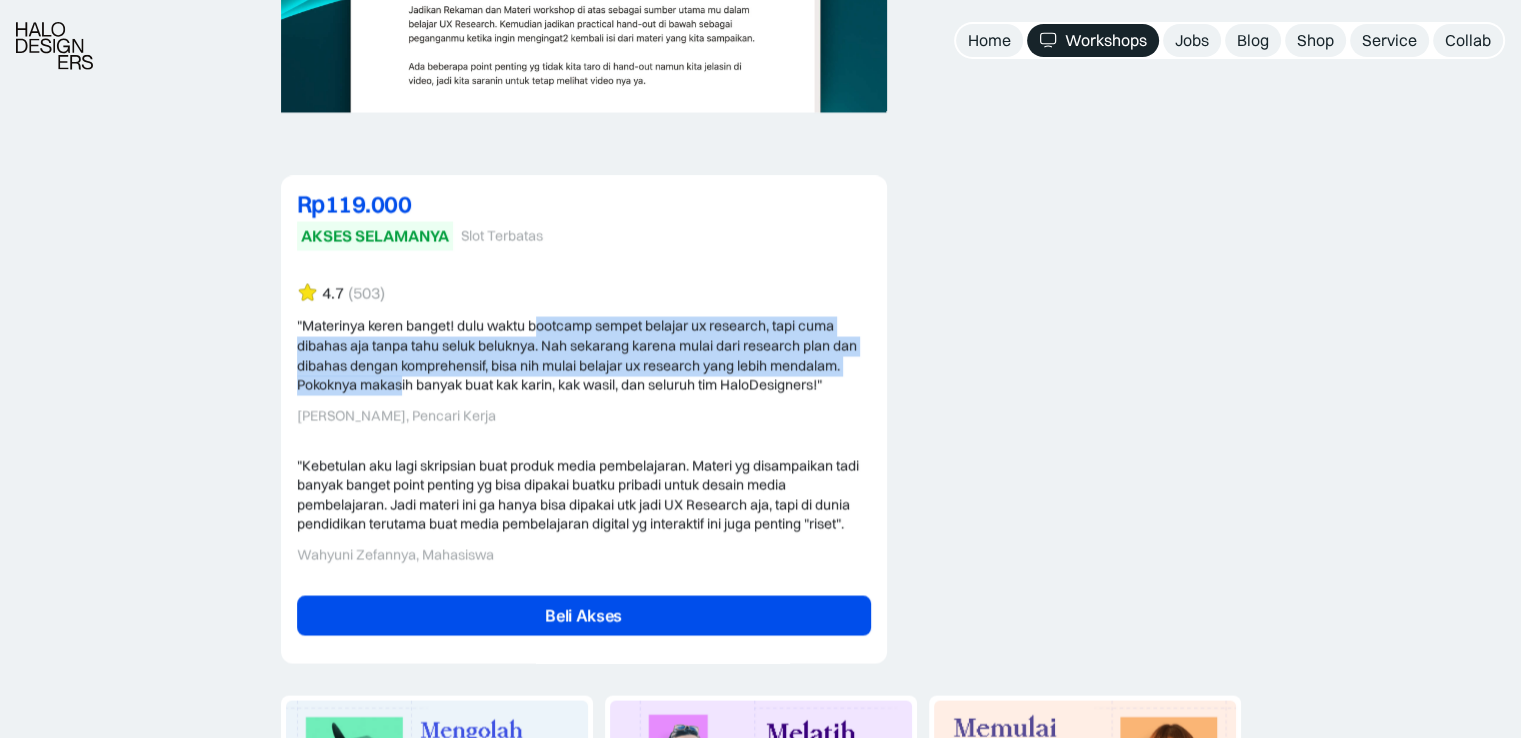 drag, startPoint x: 539, startPoint y: 323, endPoint x: 404, endPoint y: 388, distance: 149.83324 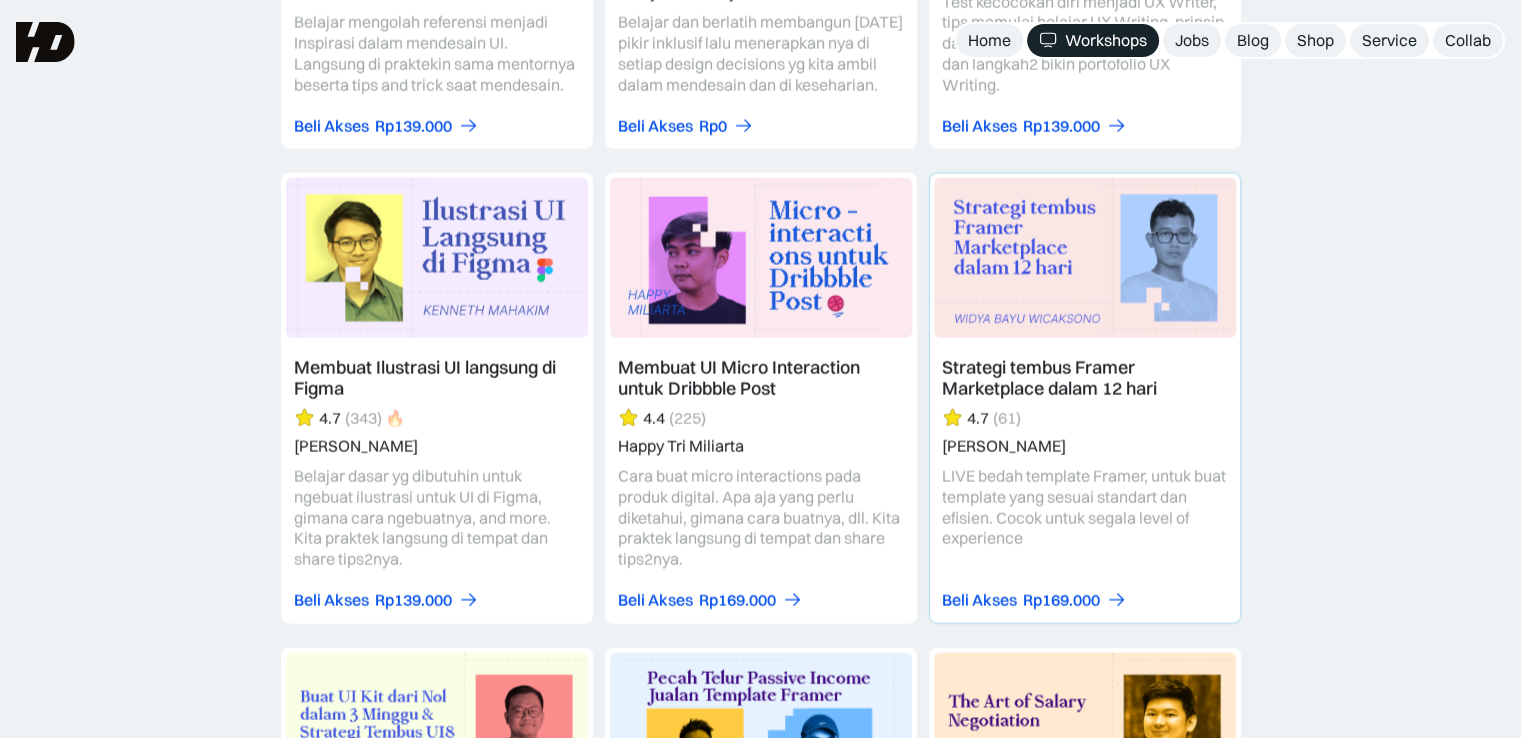 scroll, scrollTop: 4900, scrollLeft: 0, axis: vertical 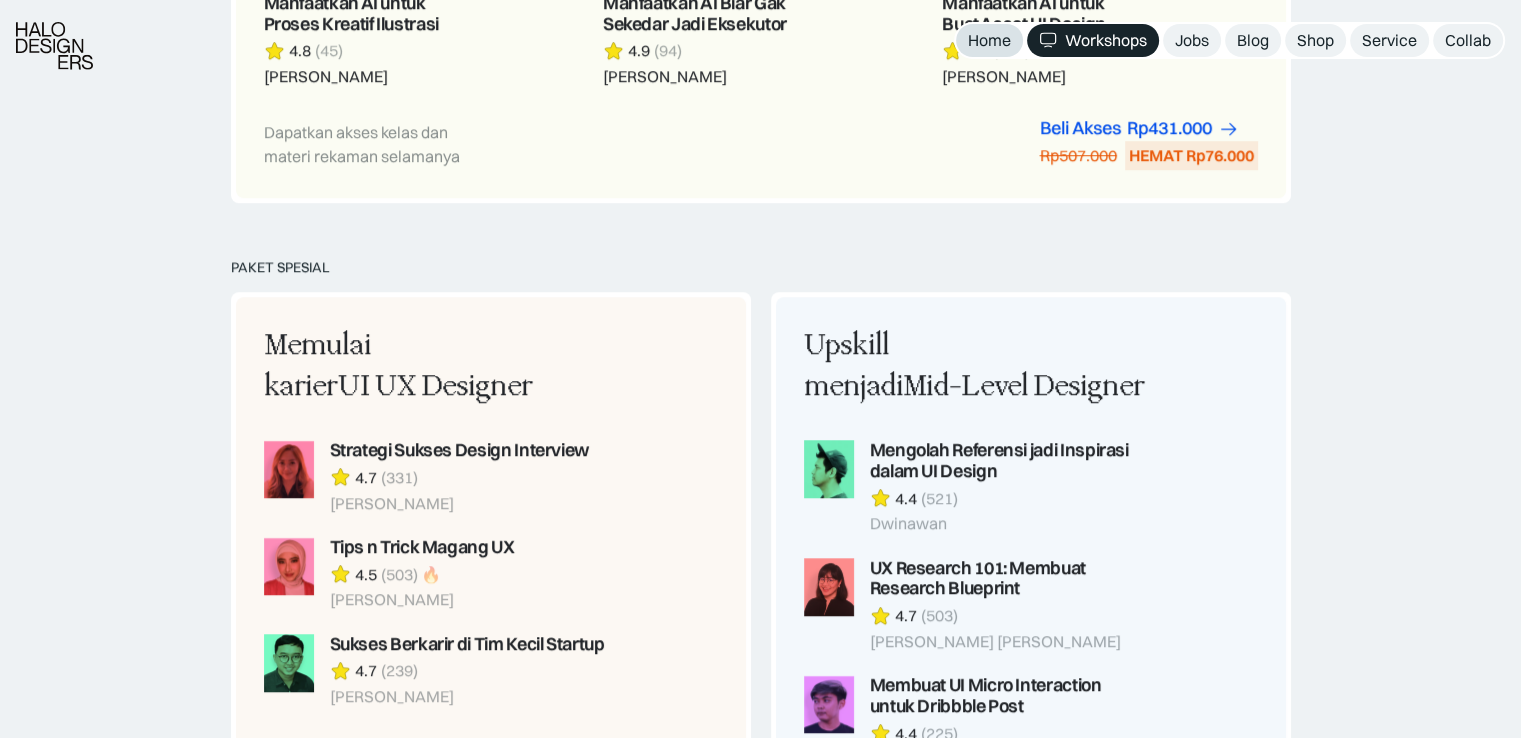 click on "Home" at bounding box center [989, 40] 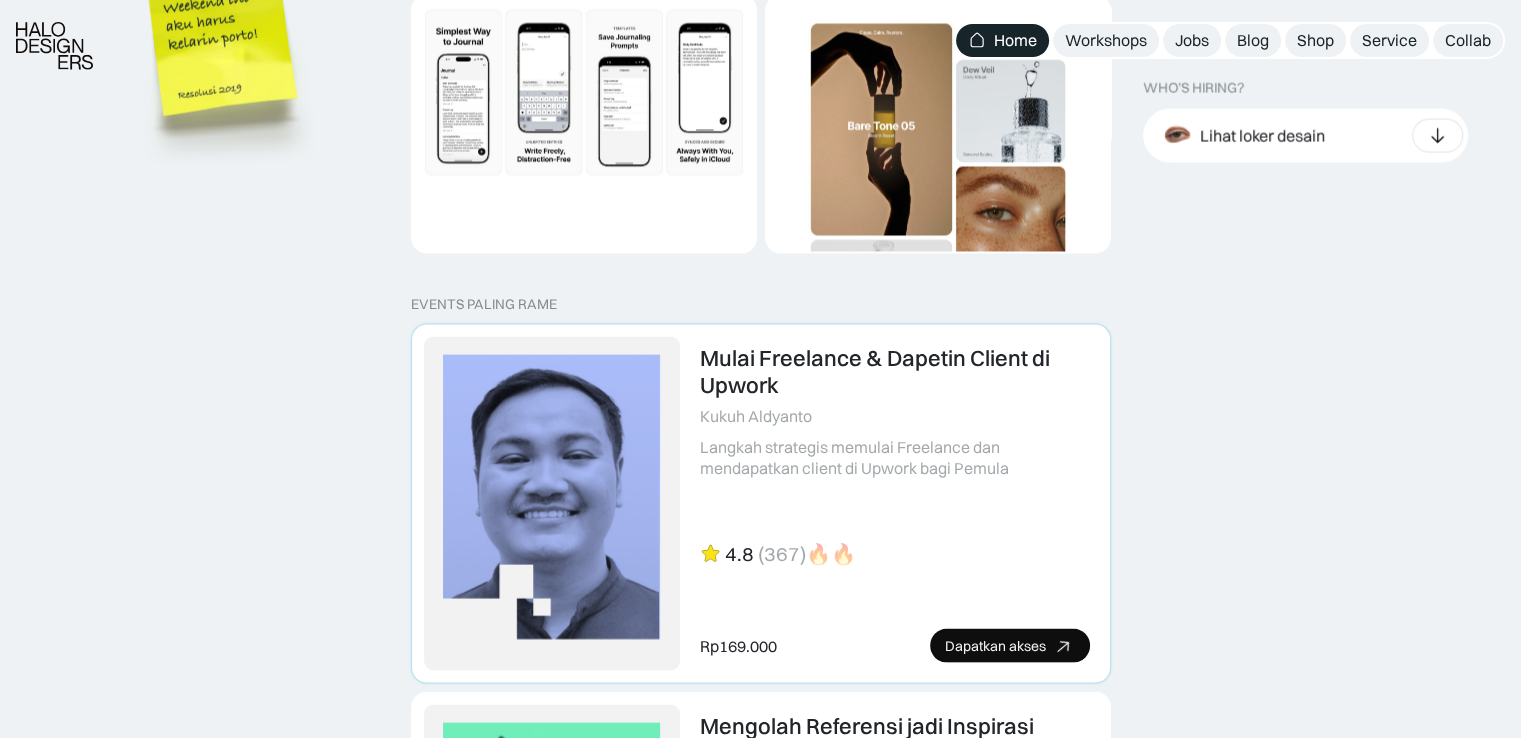 scroll, scrollTop: 4200, scrollLeft: 0, axis: vertical 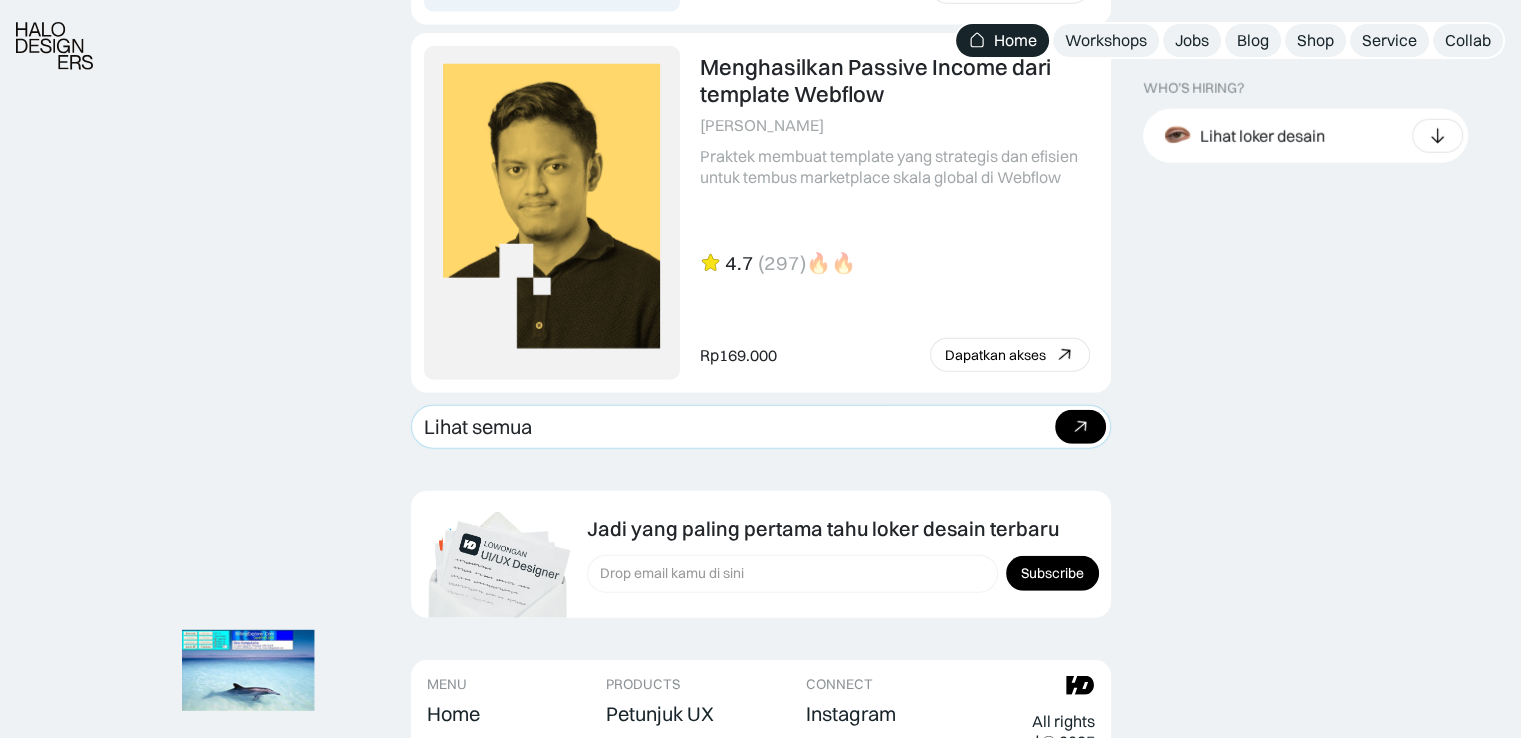 click on "Lihat semua Beli bundle Hemat Rp706.001 Rp5,206,000 Rp4.499.999" at bounding box center [761, 427] 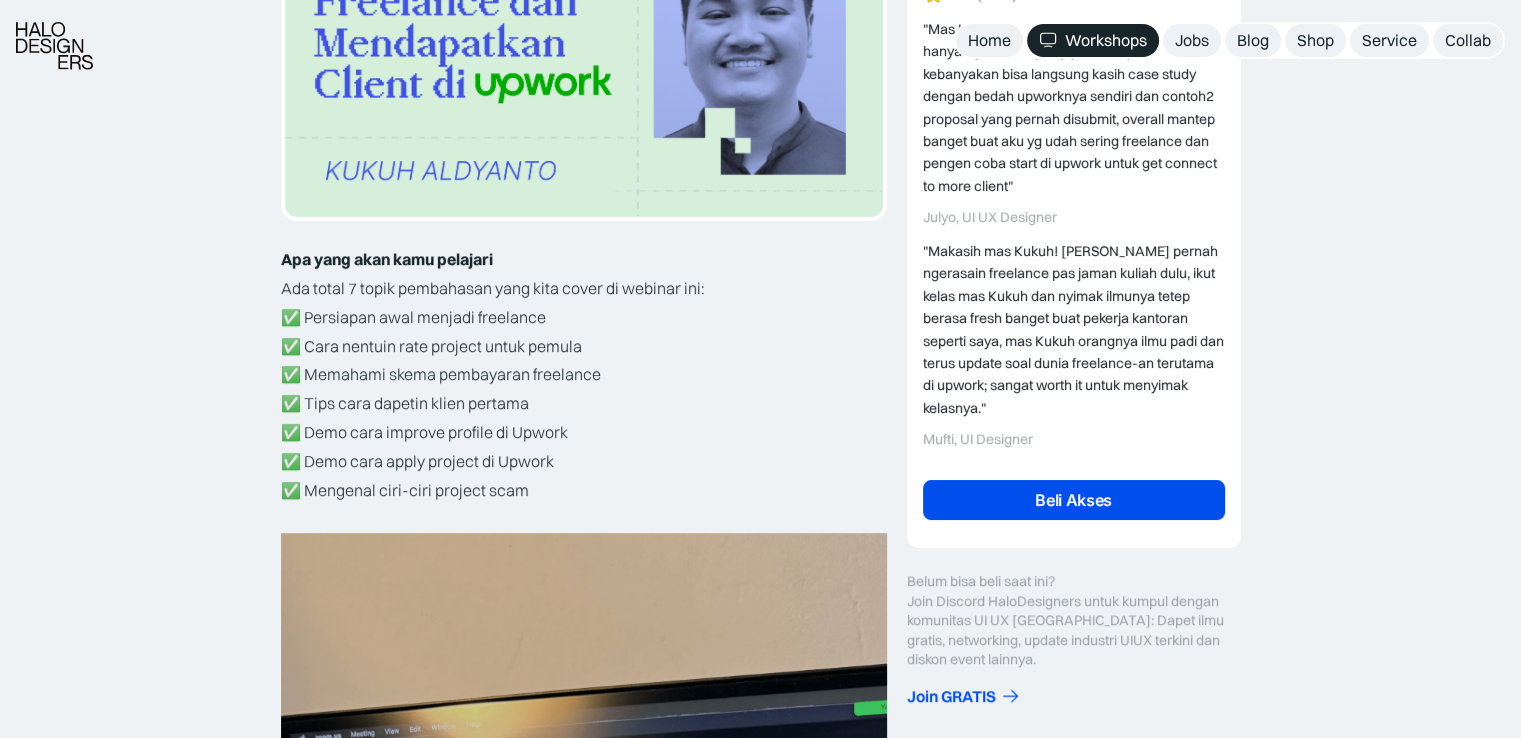 scroll, scrollTop: 600, scrollLeft: 0, axis: vertical 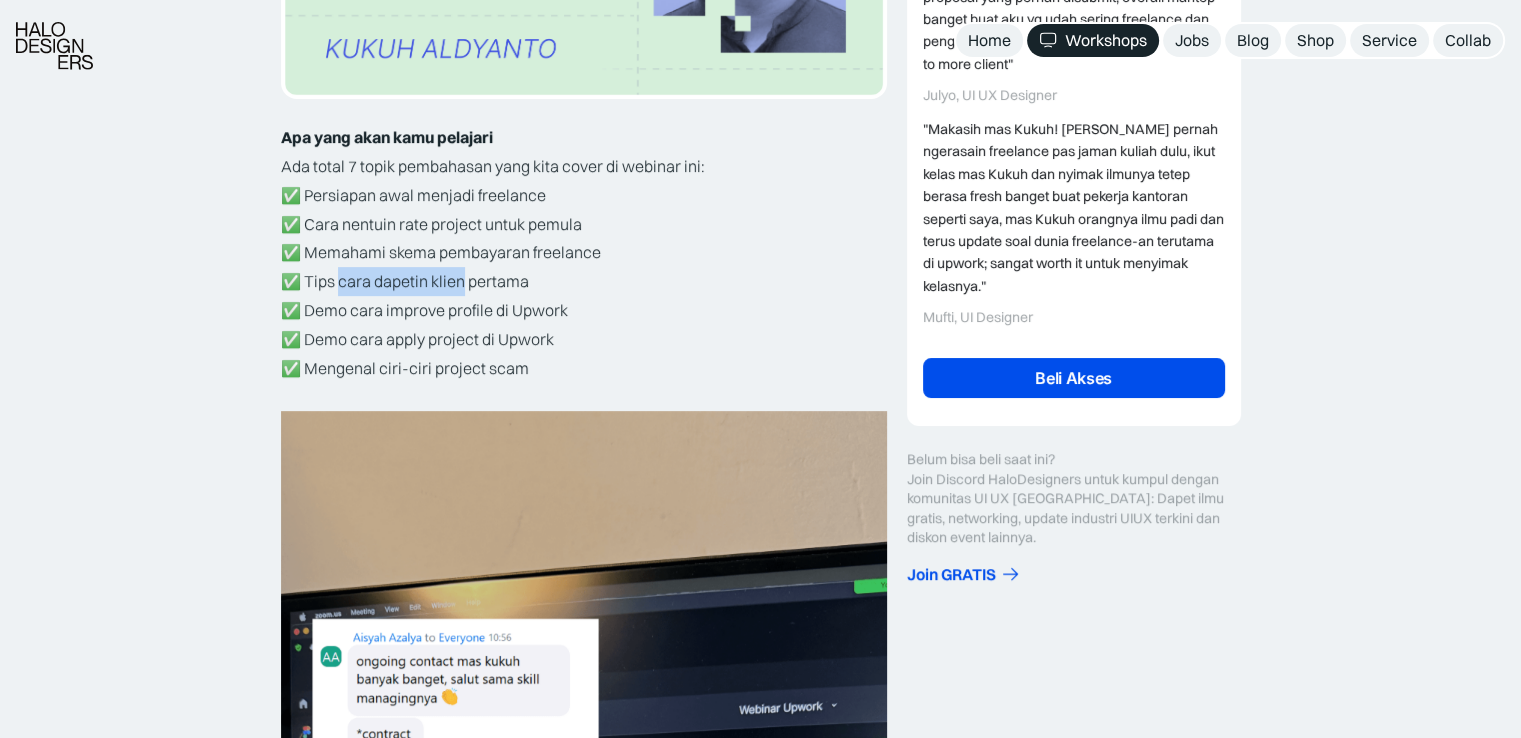 drag, startPoint x: 344, startPoint y: 285, endPoint x: 436, endPoint y: 292, distance: 92.26592 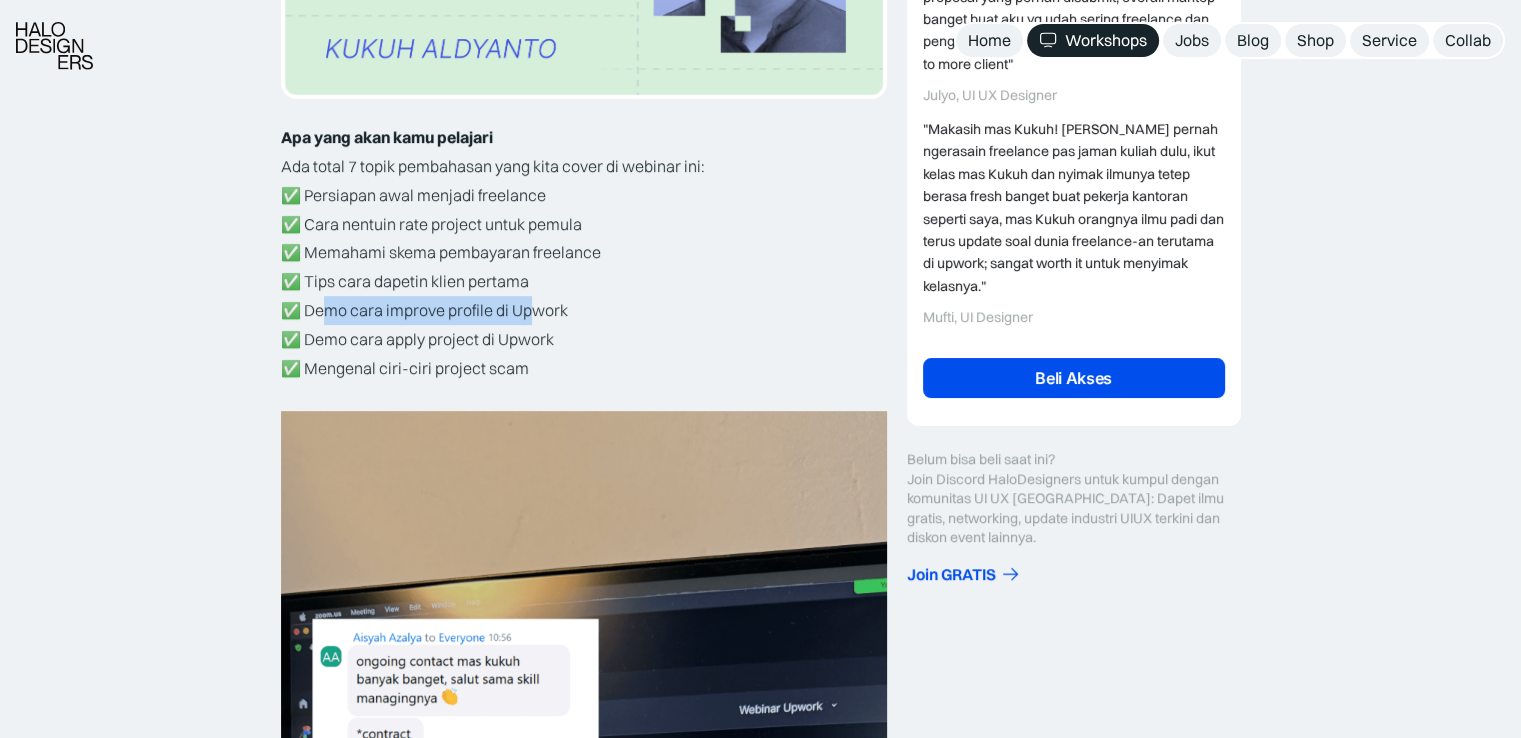 drag, startPoint x: 370, startPoint y: 315, endPoint x: 526, endPoint y: 317, distance: 156.01282 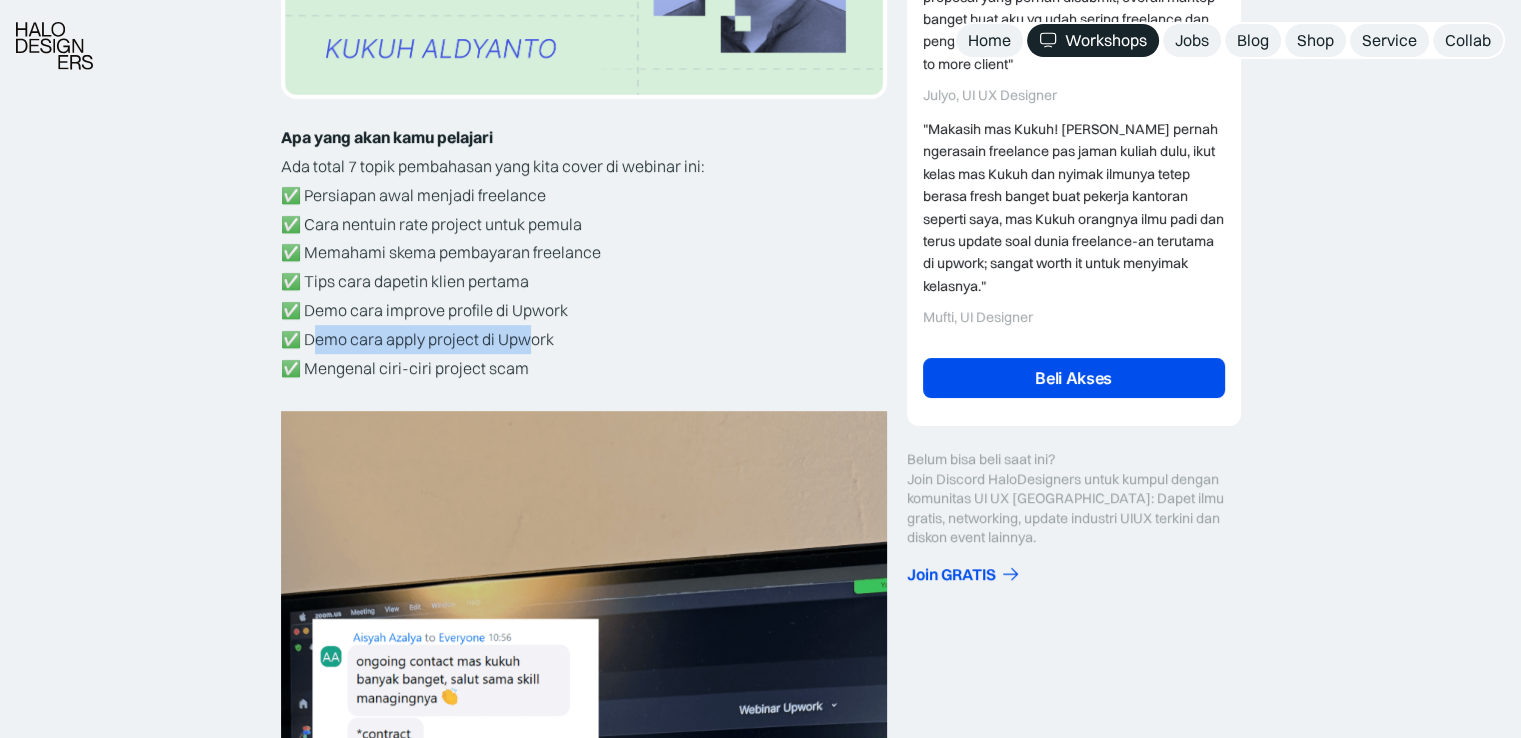 drag, startPoint x: 326, startPoint y: 338, endPoint x: 544, endPoint y: 331, distance: 218.11235 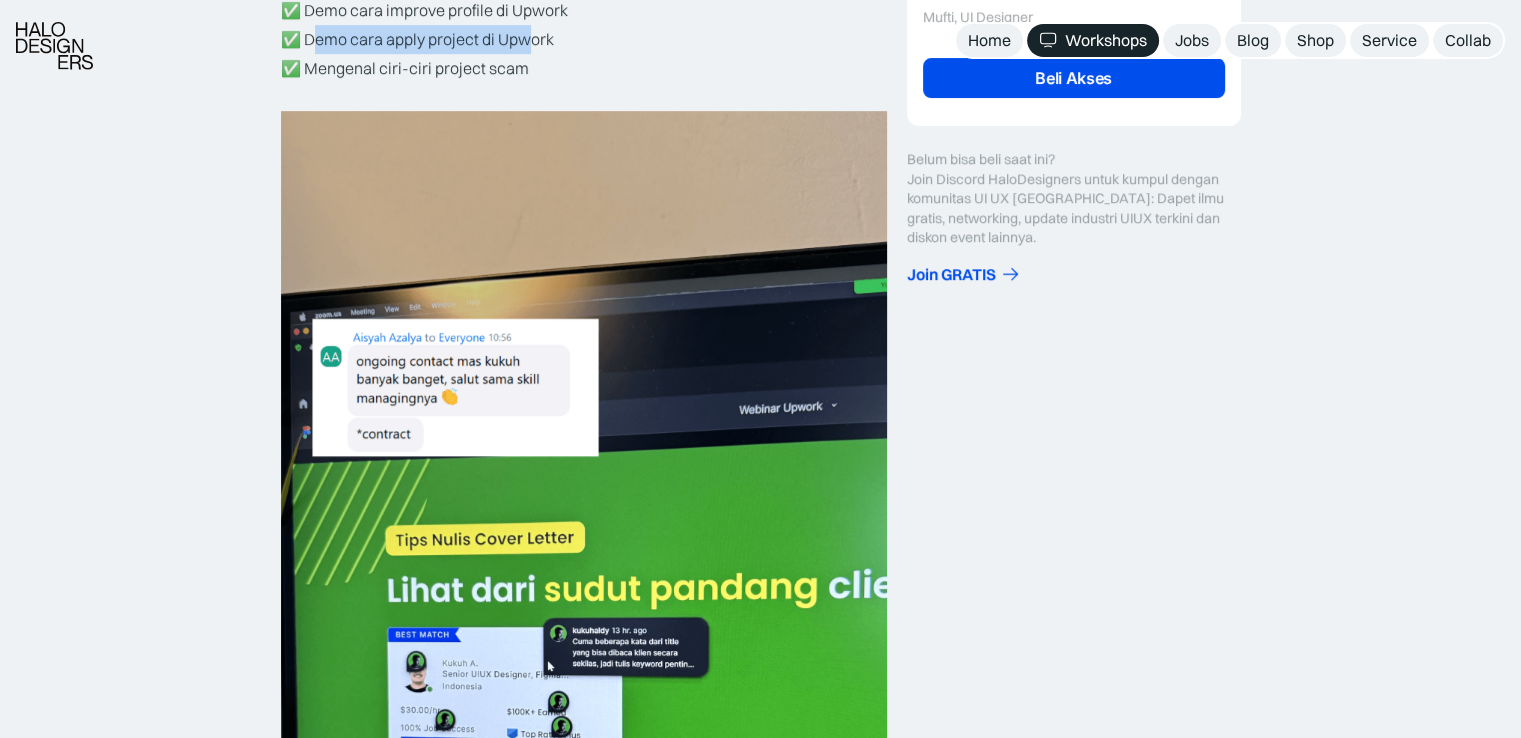 scroll, scrollTop: 1100, scrollLeft: 0, axis: vertical 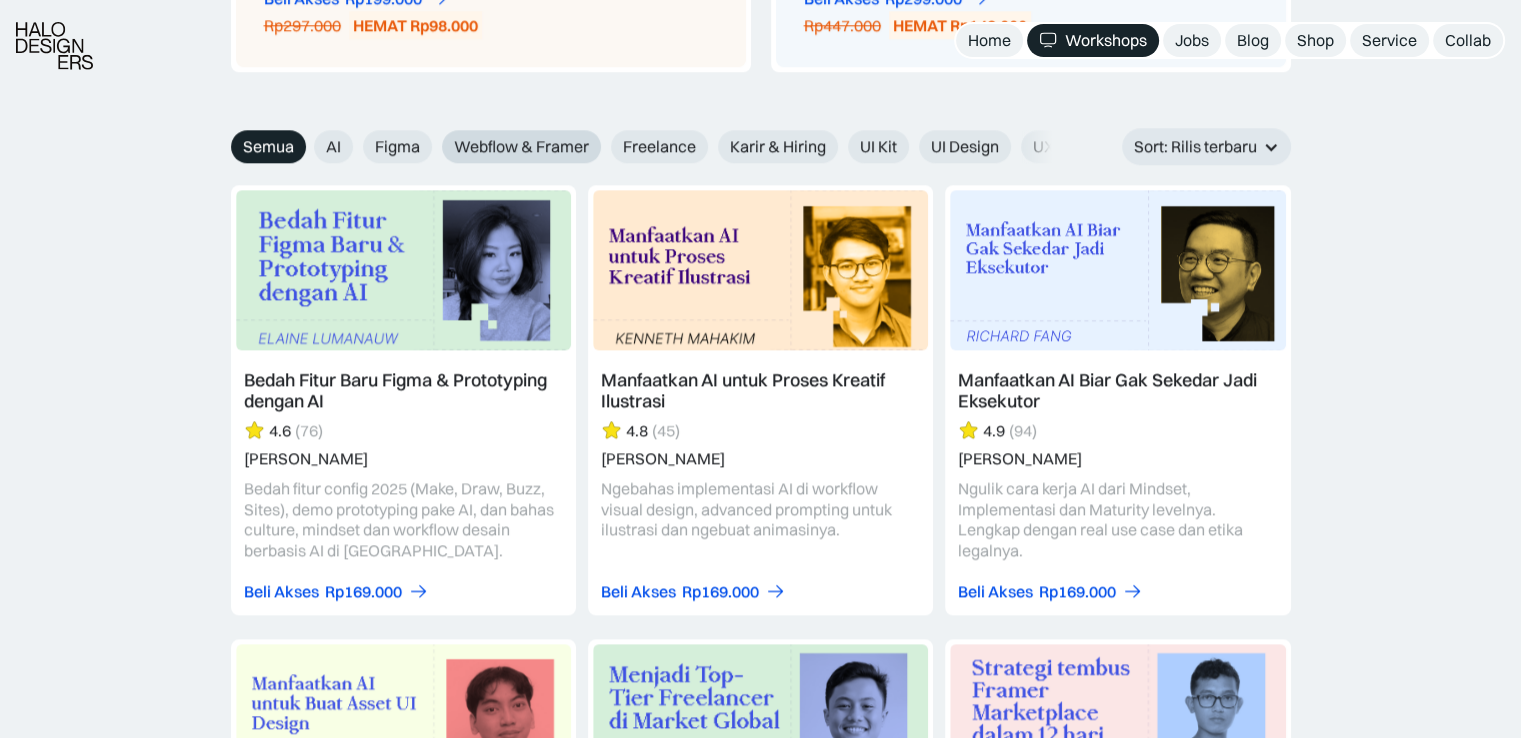 click on "Webflow & Framer" at bounding box center [521, 146] 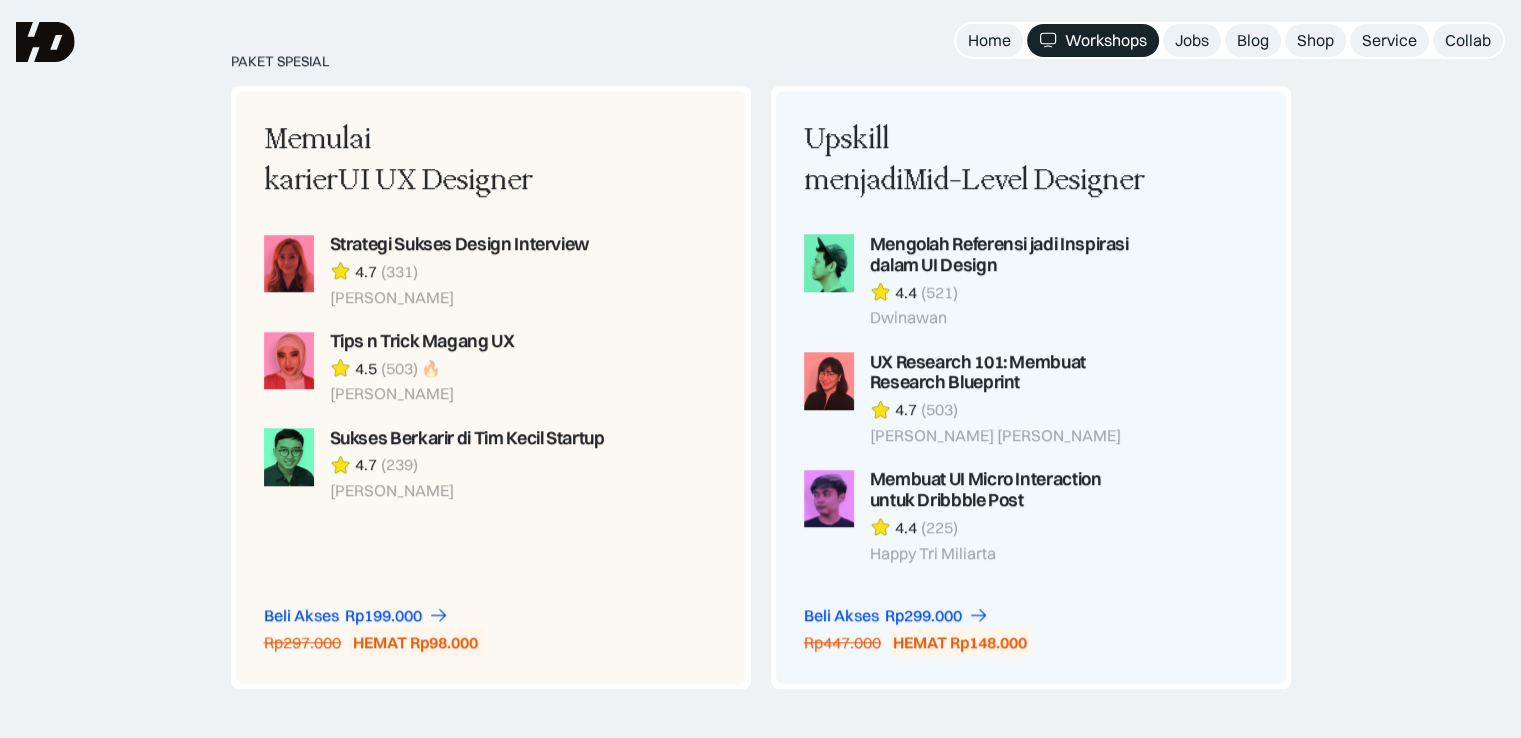 scroll, scrollTop: 1610, scrollLeft: 0, axis: vertical 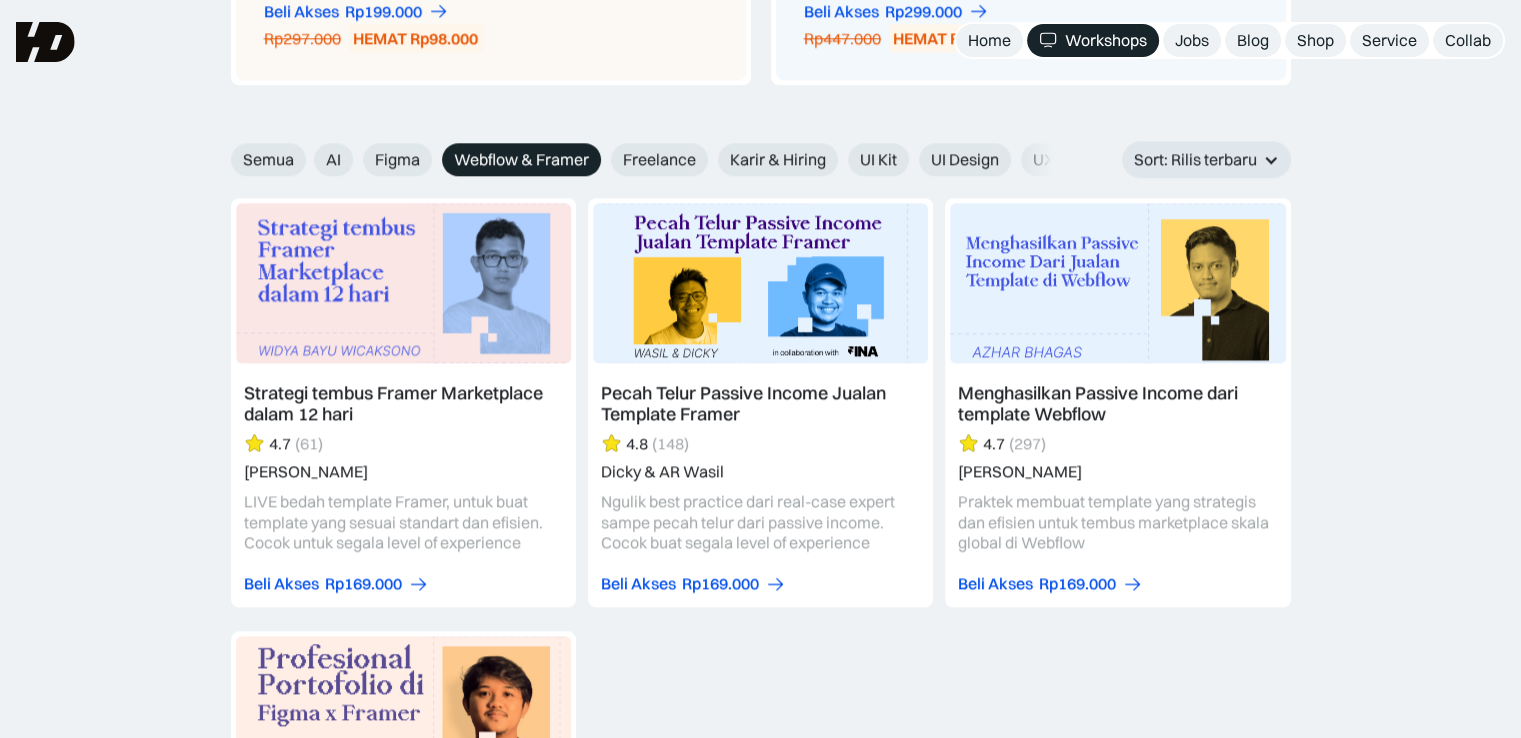 drag, startPoint x: 1010, startPoint y: 152, endPoint x: 1285, endPoint y: 176, distance: 276.0453 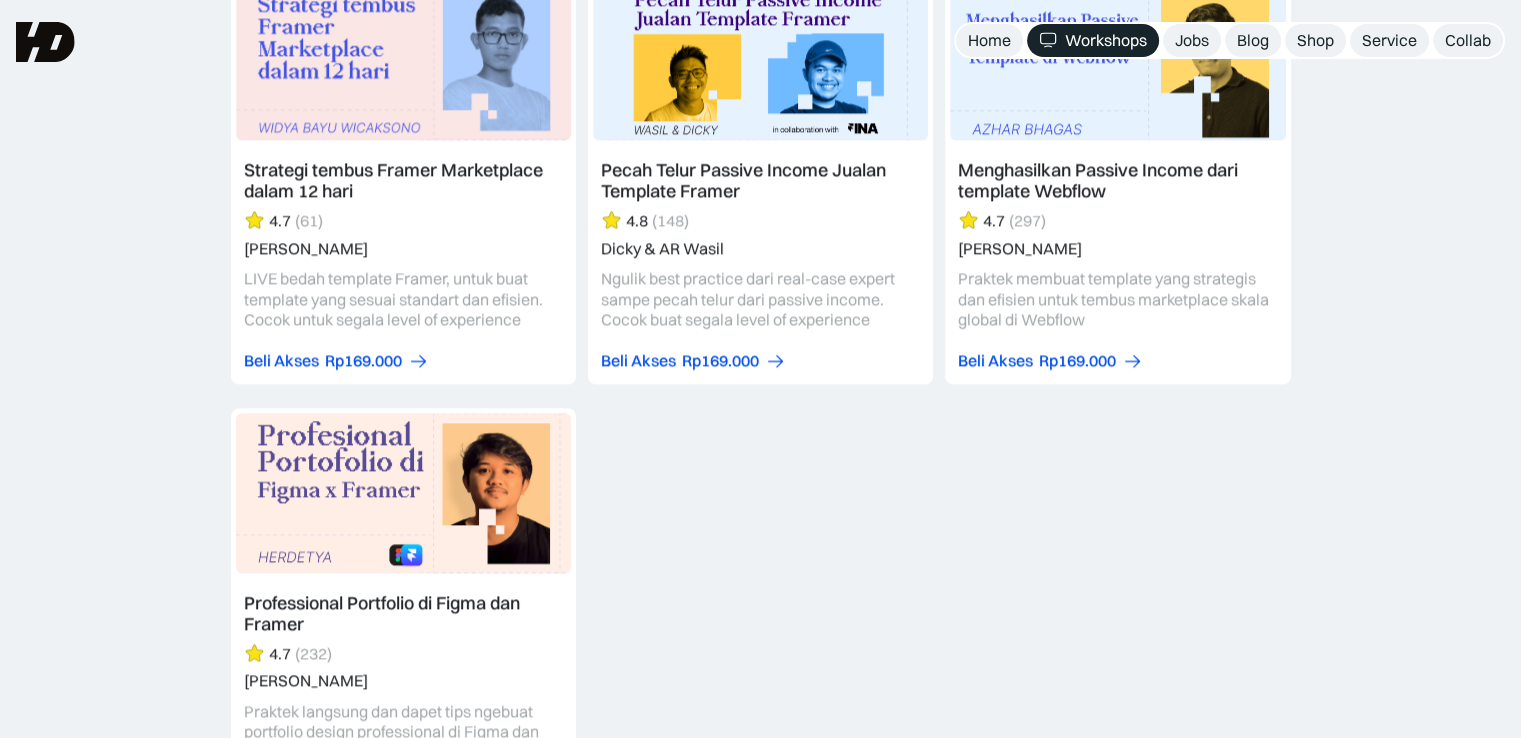 scroll, scrollTop: 2710, scrollLeft: 0, axis: vertical 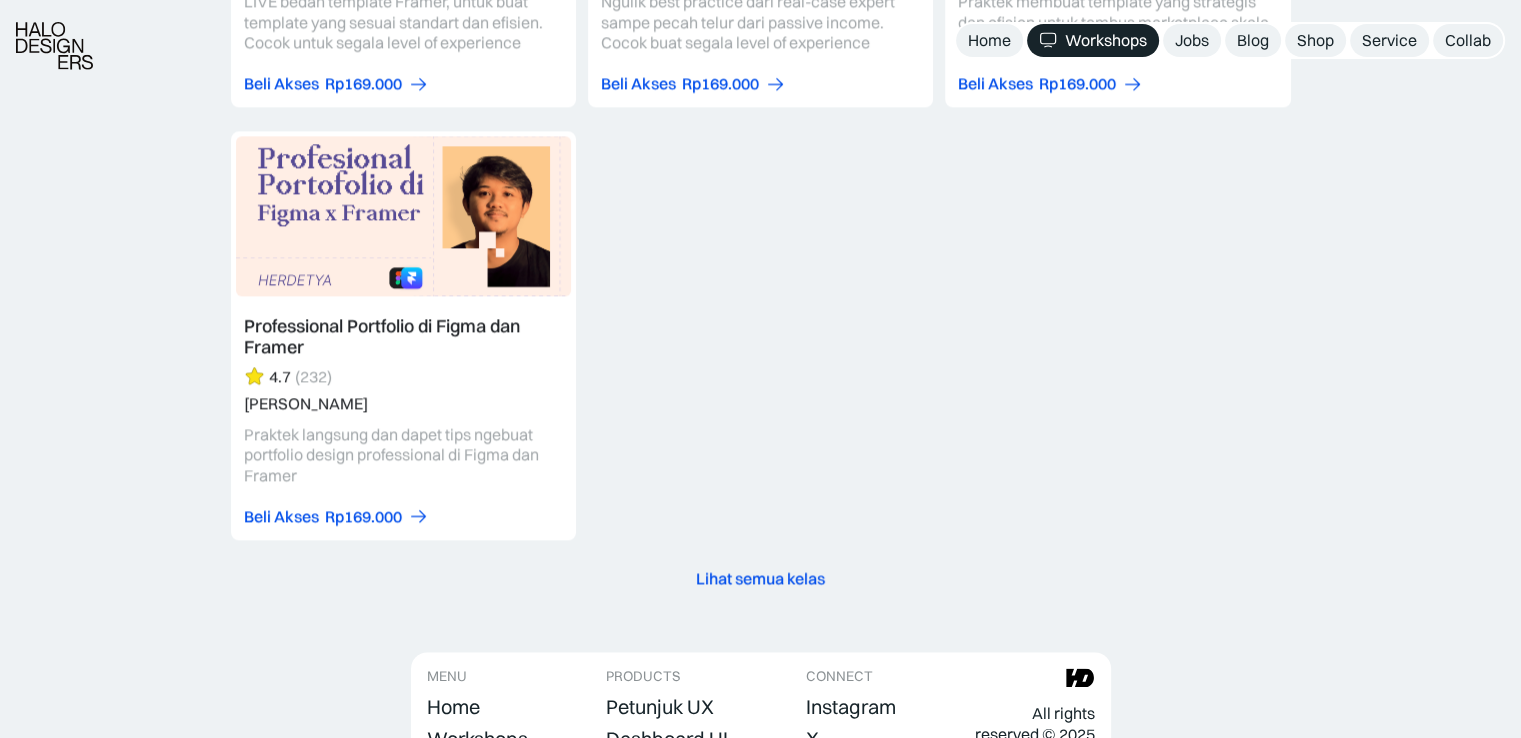 click on "Lihat semua kelas" at bounding box center (760, 578) 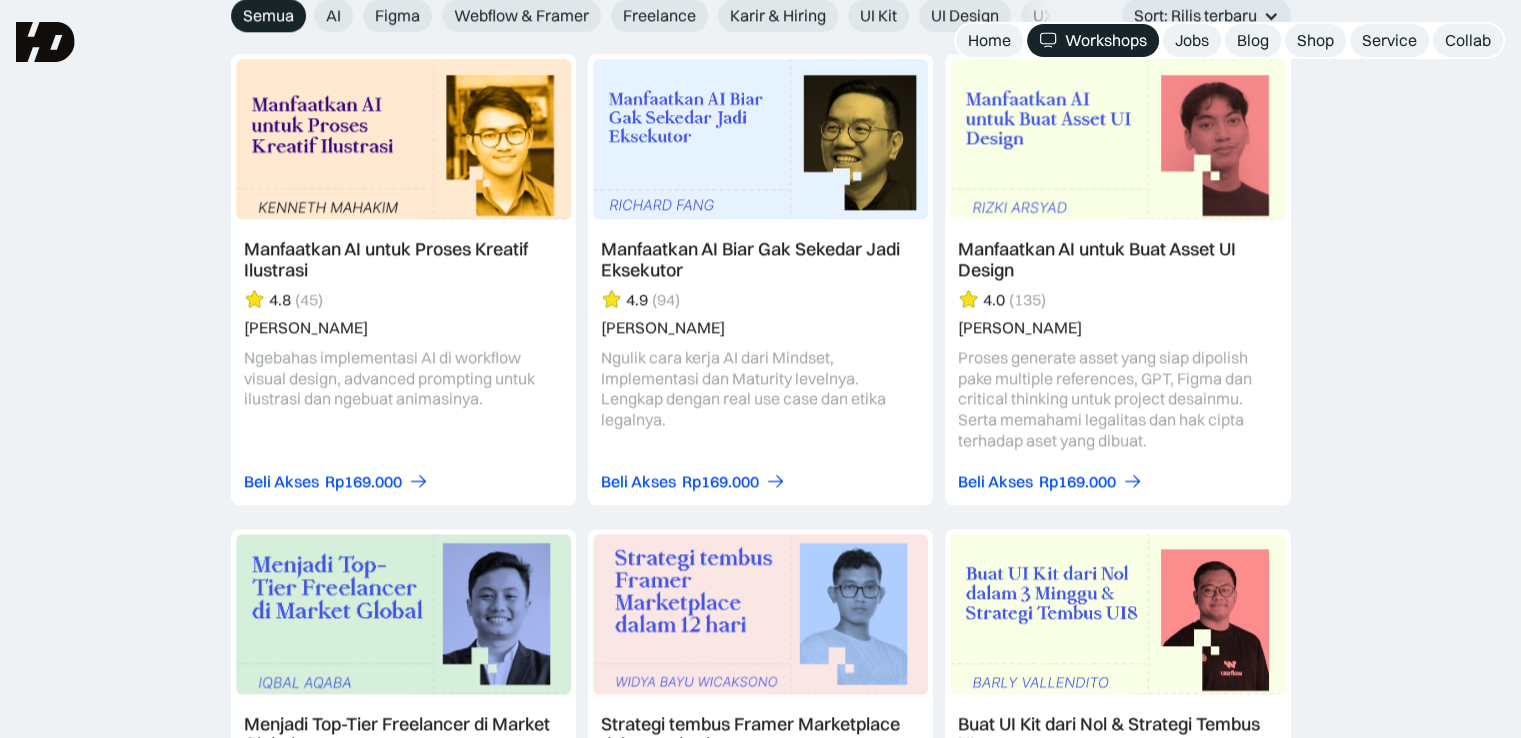 scroll, scrollTop: 2192, scrollLeft: 0, axis: vertical 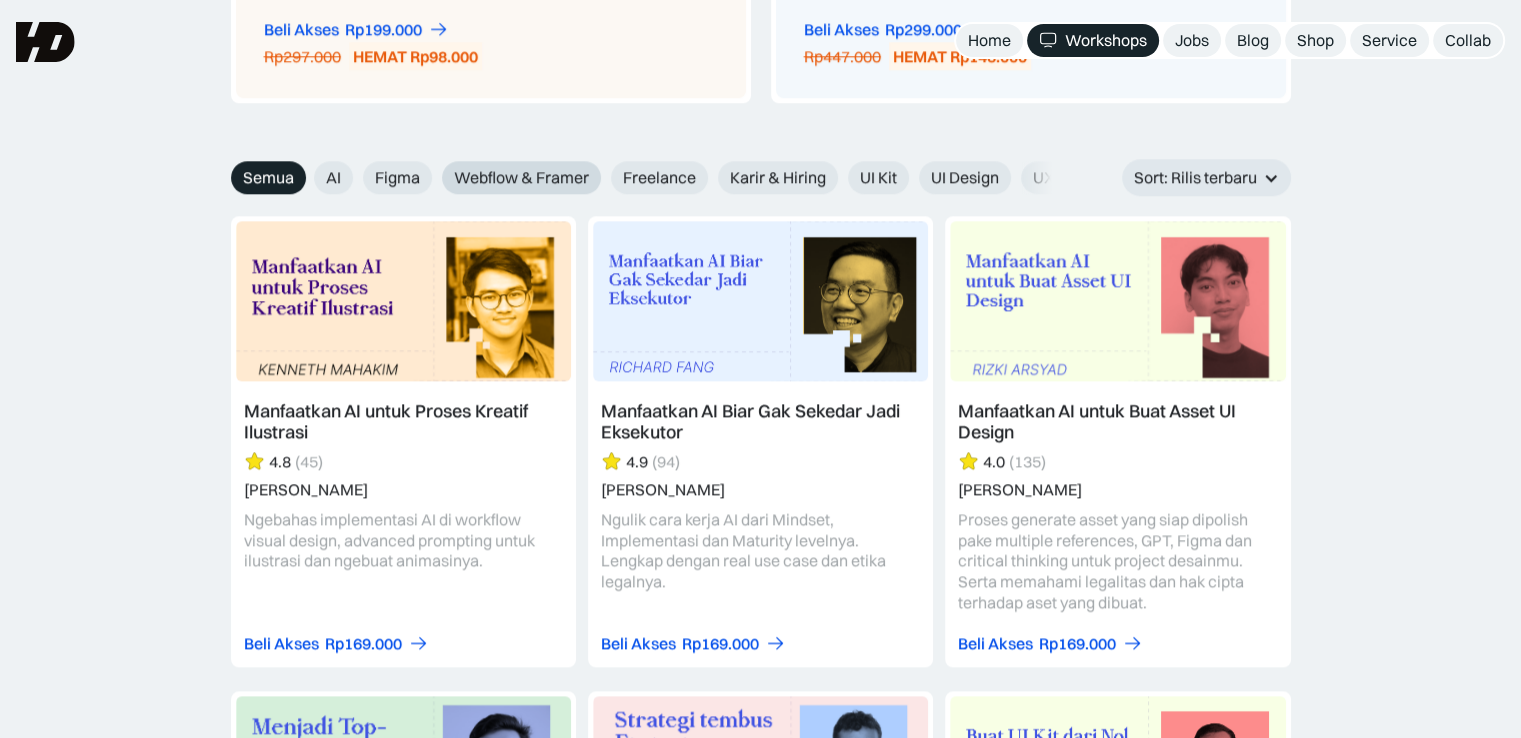 click on "Webflow & Framer" at bounding box center [521, 177] 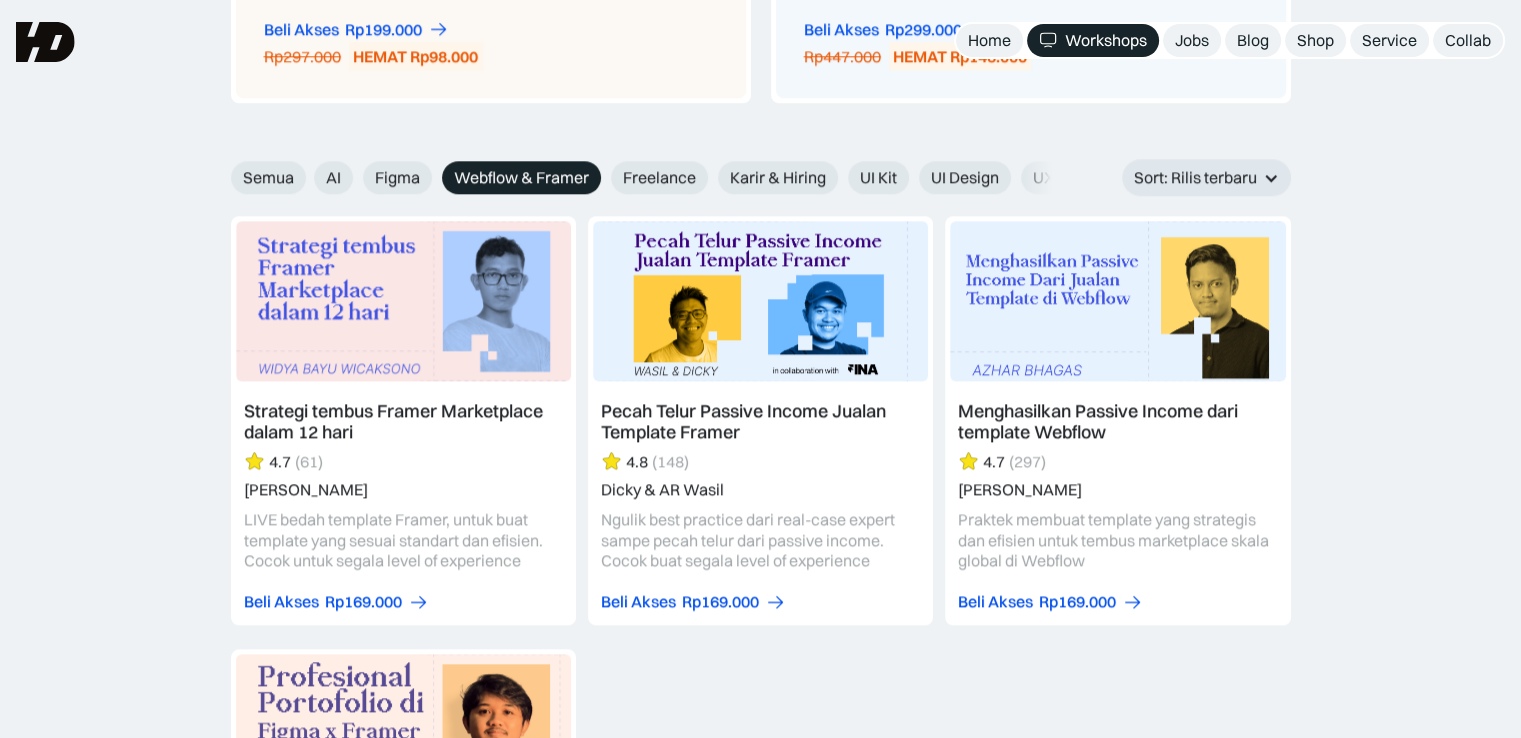 click at bounding box center [1117, 420] 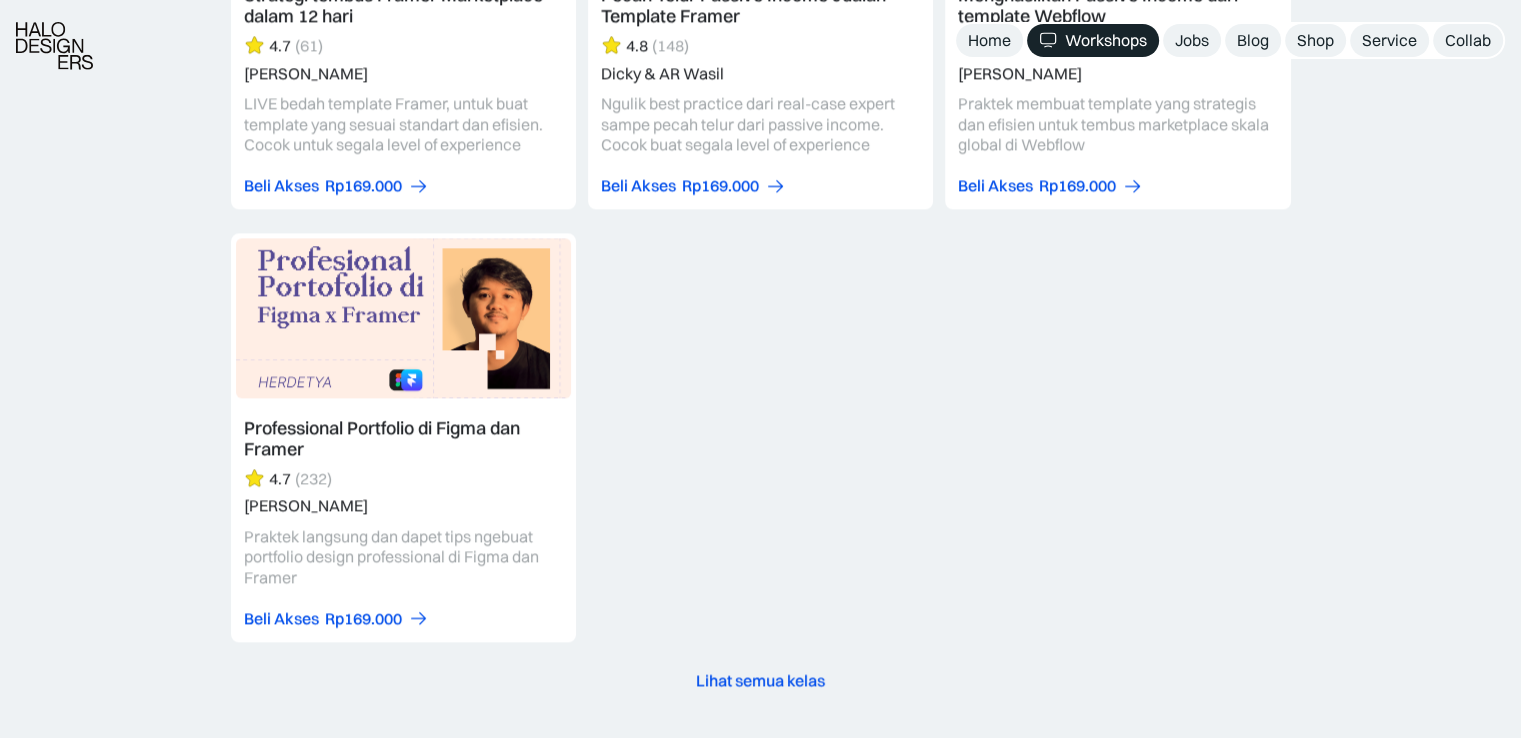 scroll, scrollTop: 2492, scrollLeft: 0, axis: vertical 